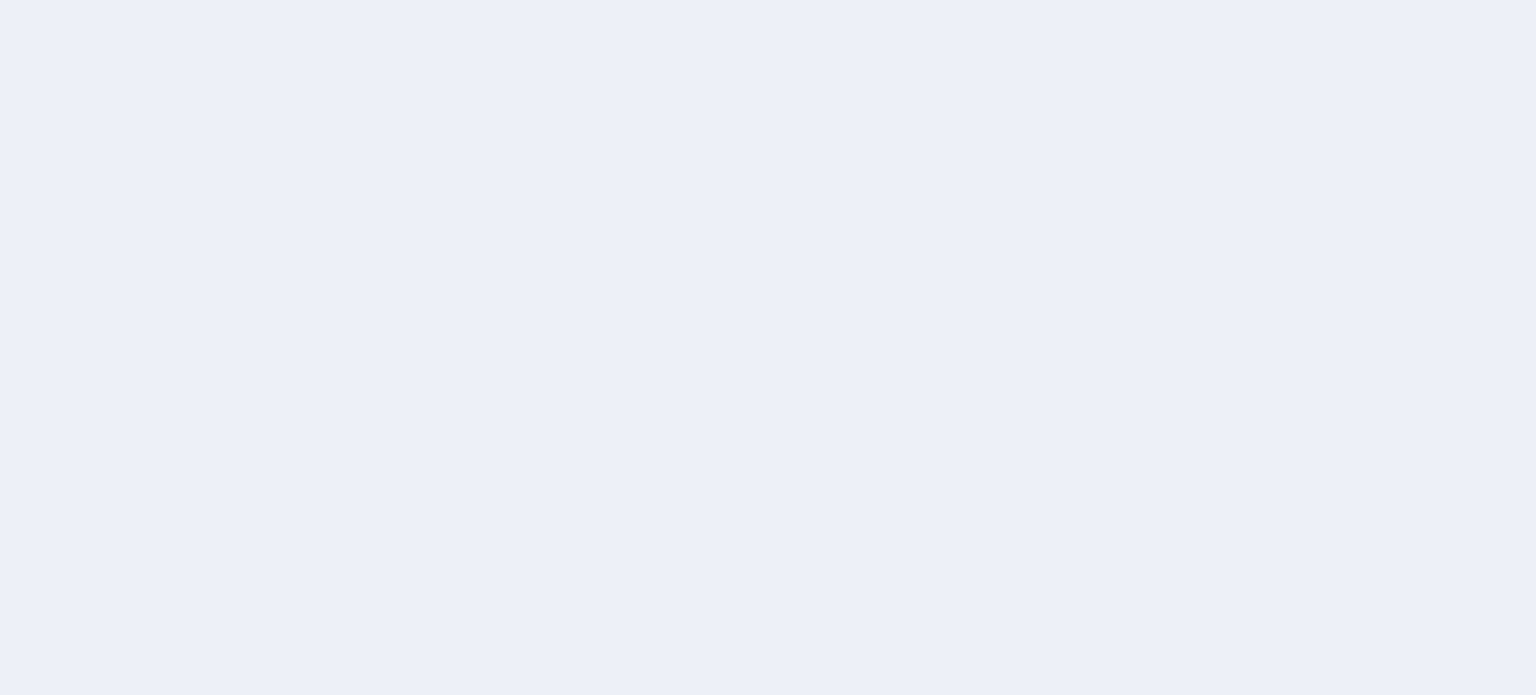 scroll, scrollTop: 0, scrollLeft: 0, axis: both 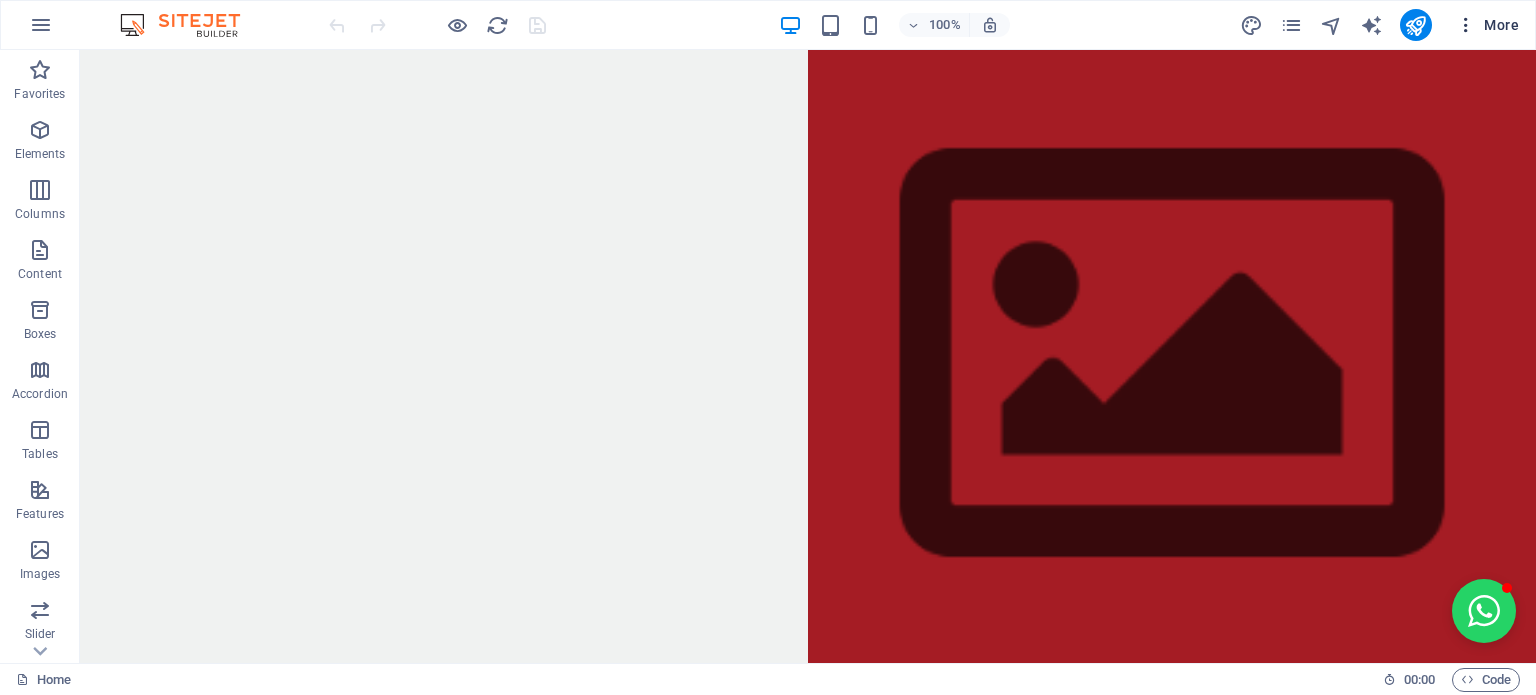 click at bounding box center [1466, 25] 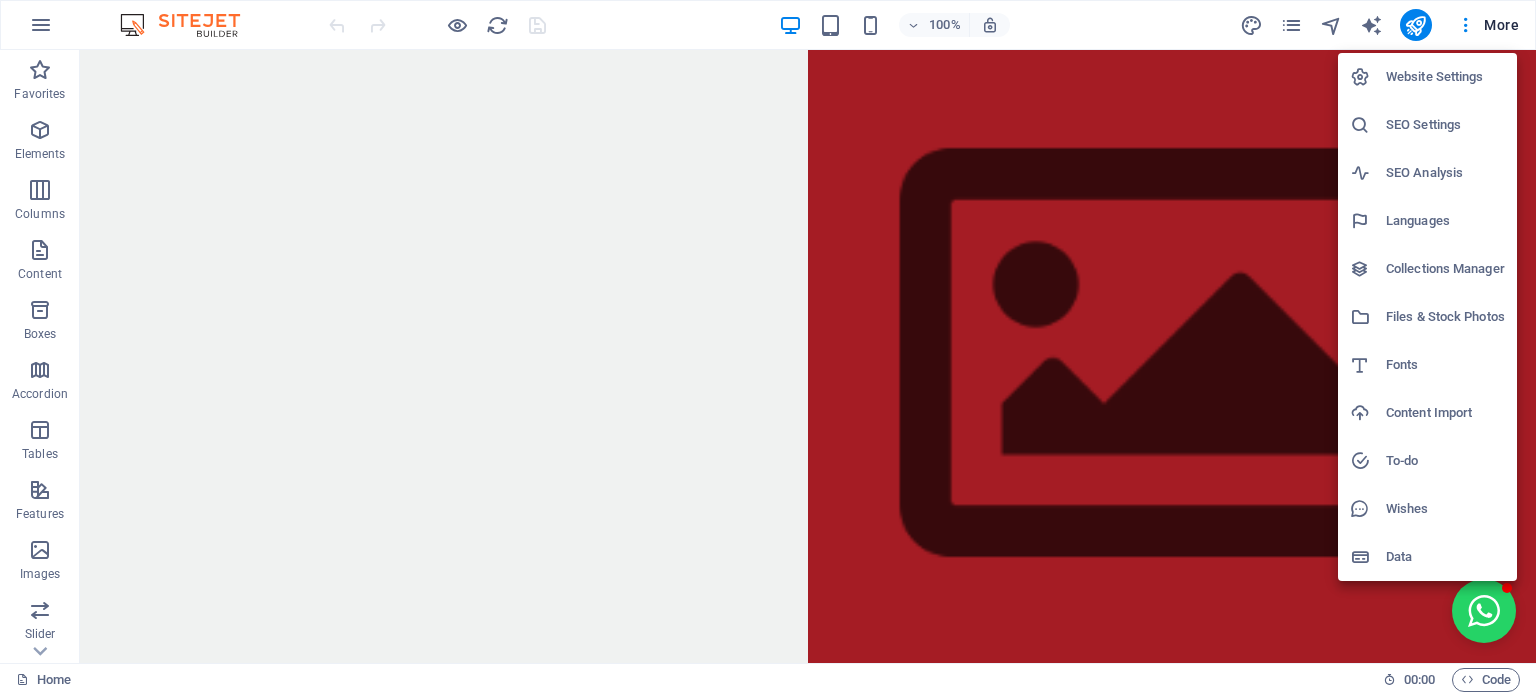click on "Website Settings" at bounding box center (1445, 77) 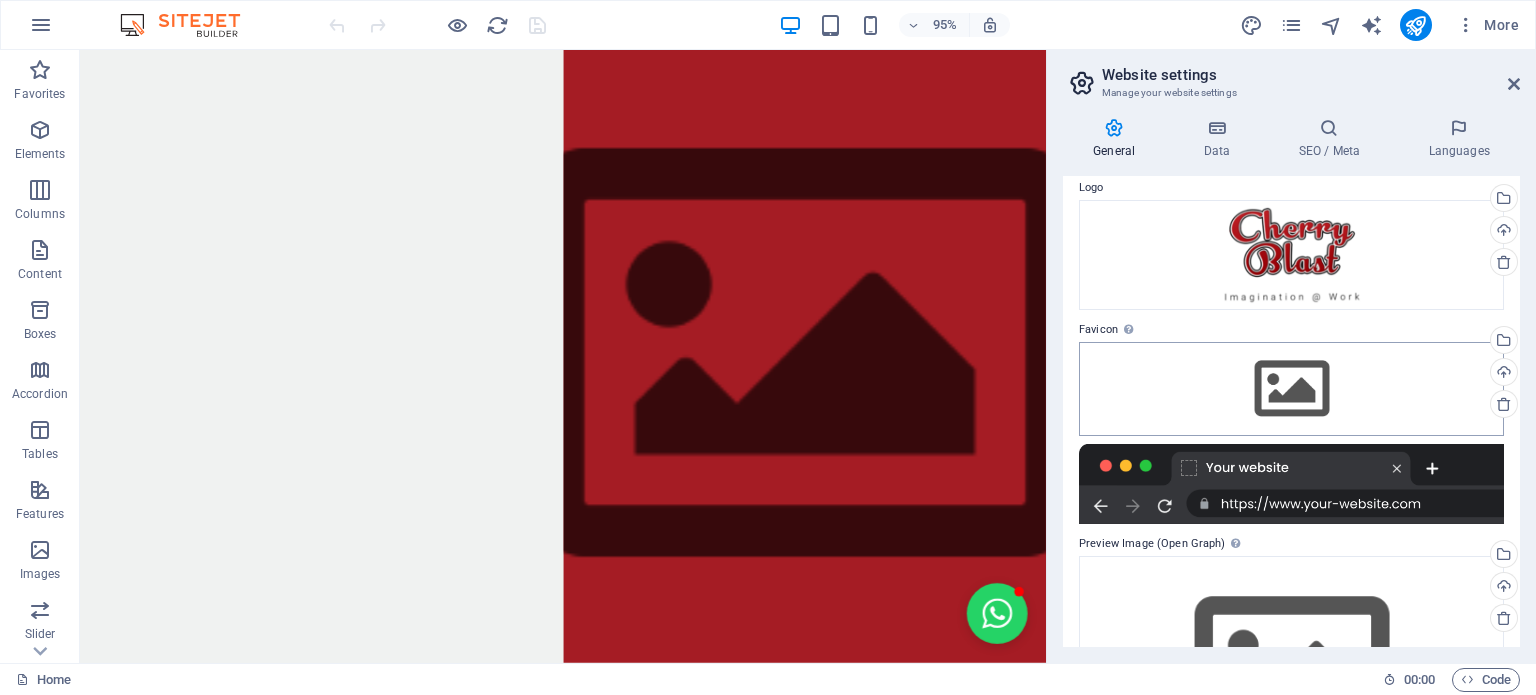 scroll, scrollTop: 100, scrollLeft: 0, axis: vertical 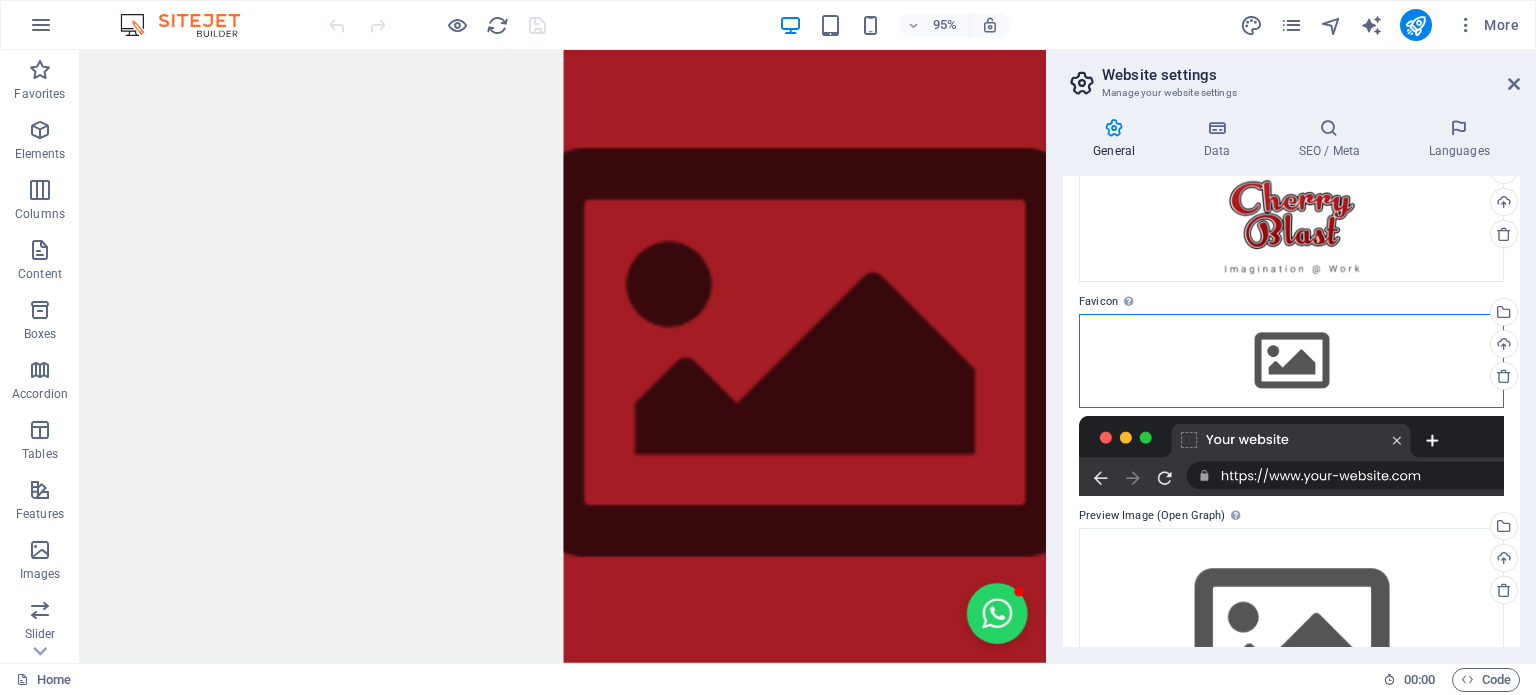 click on "Drag files here, click to choose files or select files from Files or our free stock photos & videos" at bounding box center (1291, 361) 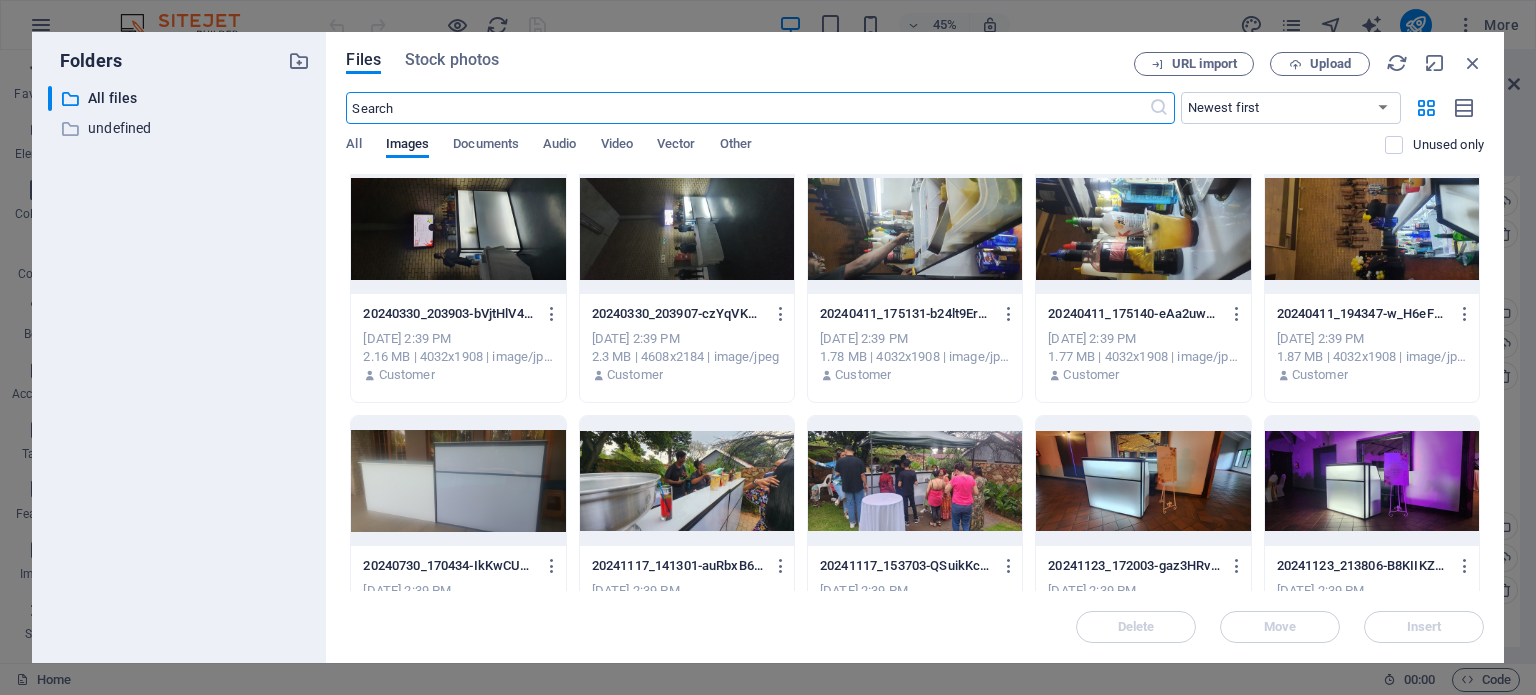 scroll, scrollTop: 2283, scrollLeft: 0, axis: vertical 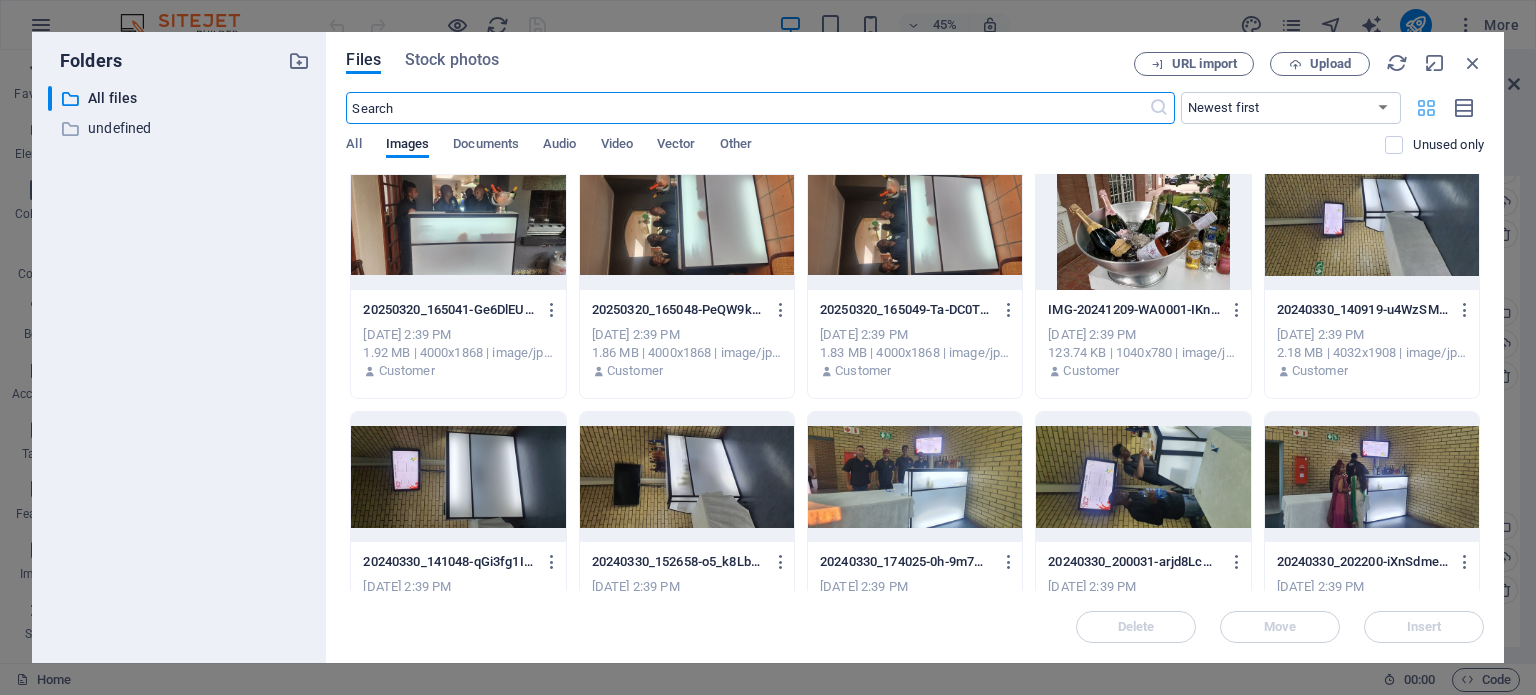 click at bounding box center (1426, 108) 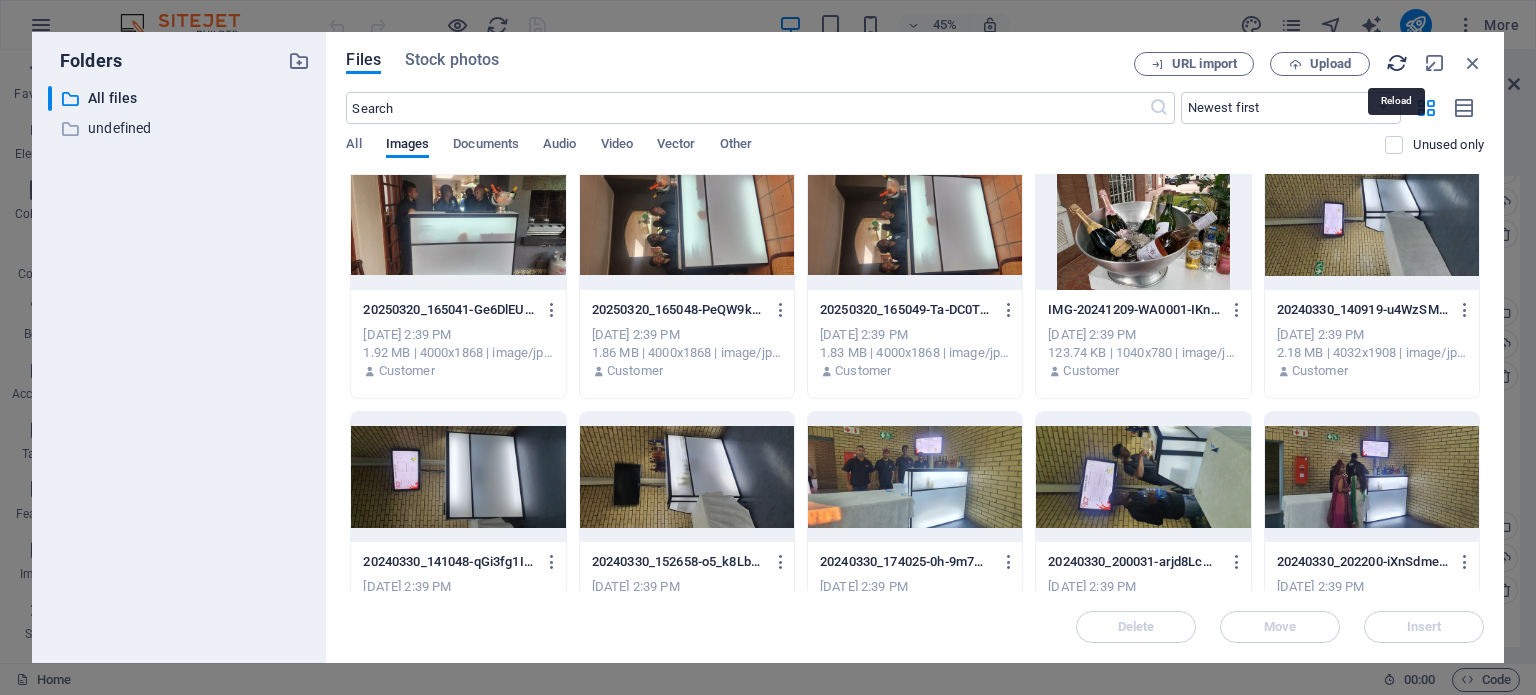 click at bounding box center (1397, 63) 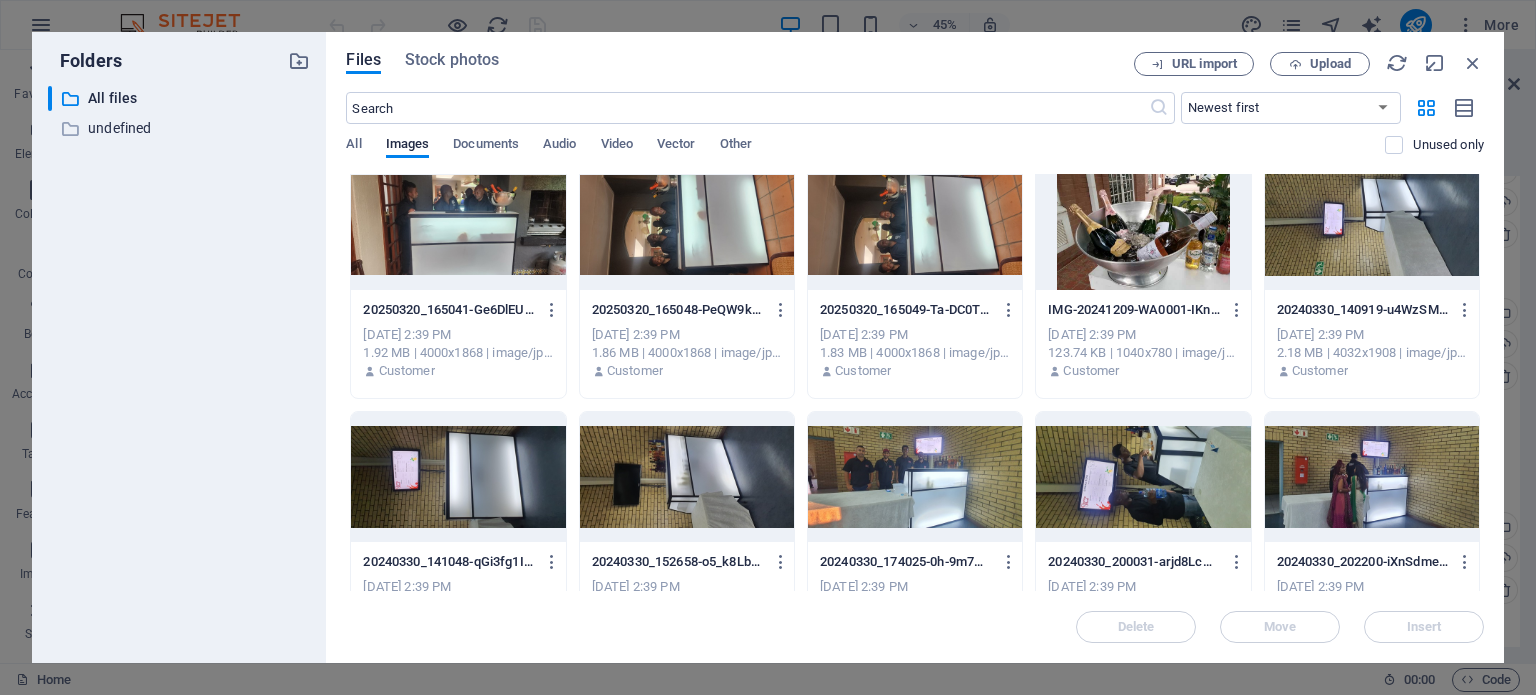 click on "​ Newest first Oldest first Name (A-Z) Name (Z-A) Size (0-9) Size (9-0) Resolution (0-9) Resolution (9-0) All Images Documents Audio Video Vector Other Unused only" at bounding box center (915, 133) 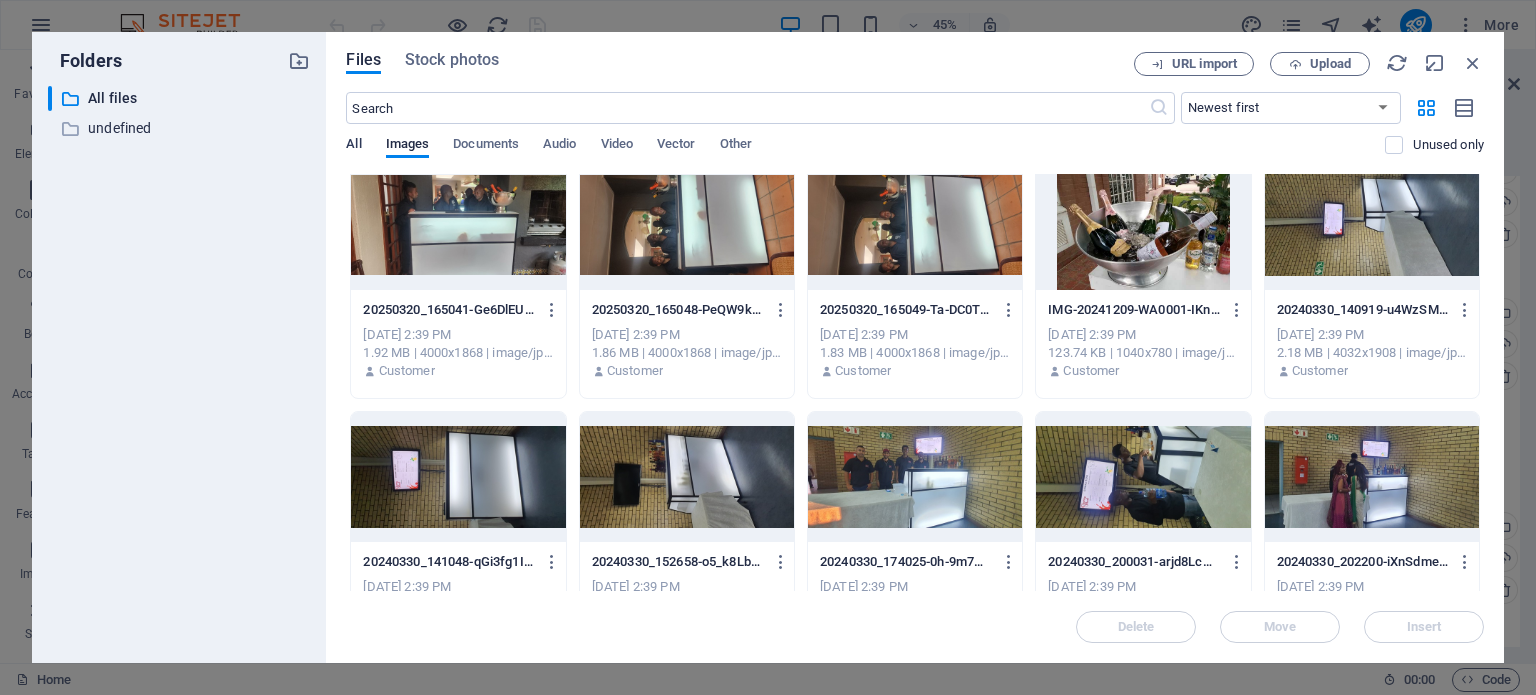 click on "All" at bounding box center [353, 146] 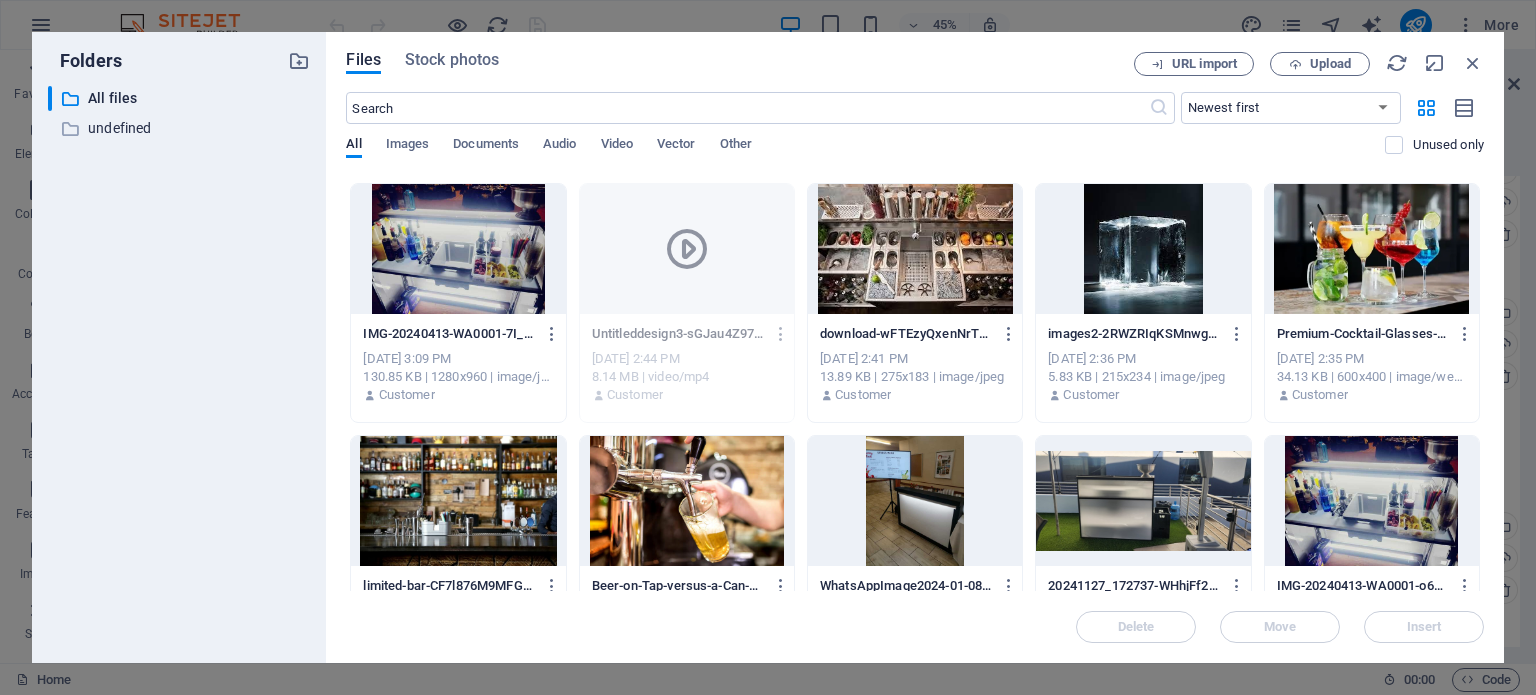 scroll, scrollTop: 4835, scrollLeft: 0, axis: vertical 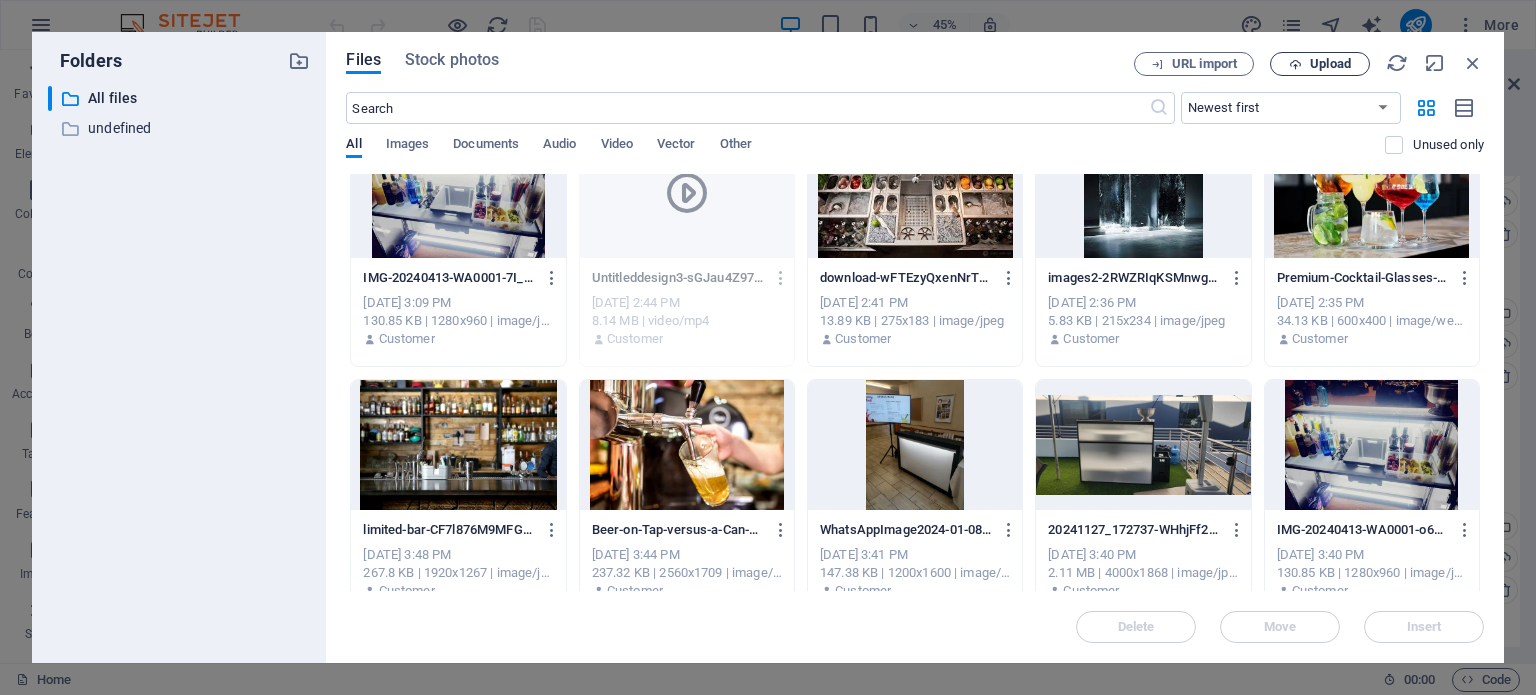 click on "Upload" at bounding box center [1330, 64] 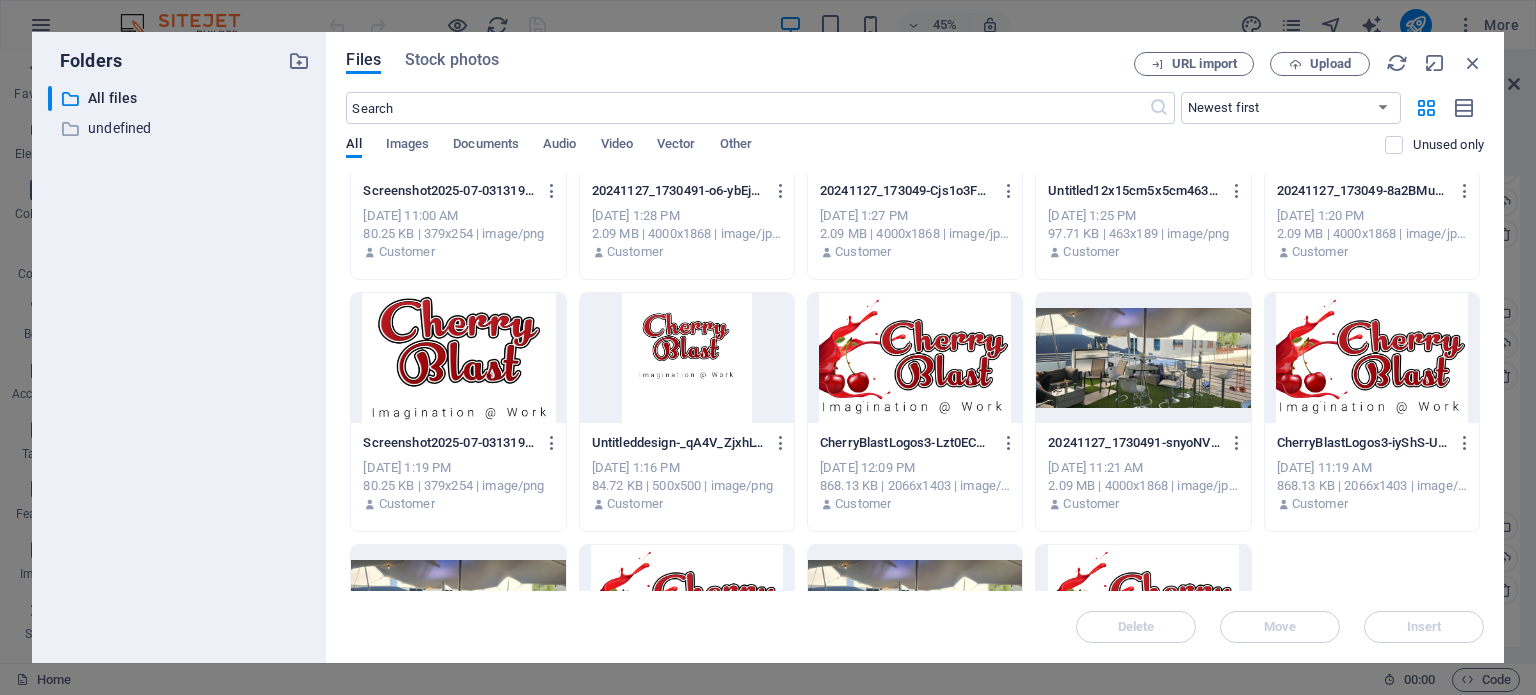 scroll, scrollTop: 7686, scrollLeft: 0, axis: vertical 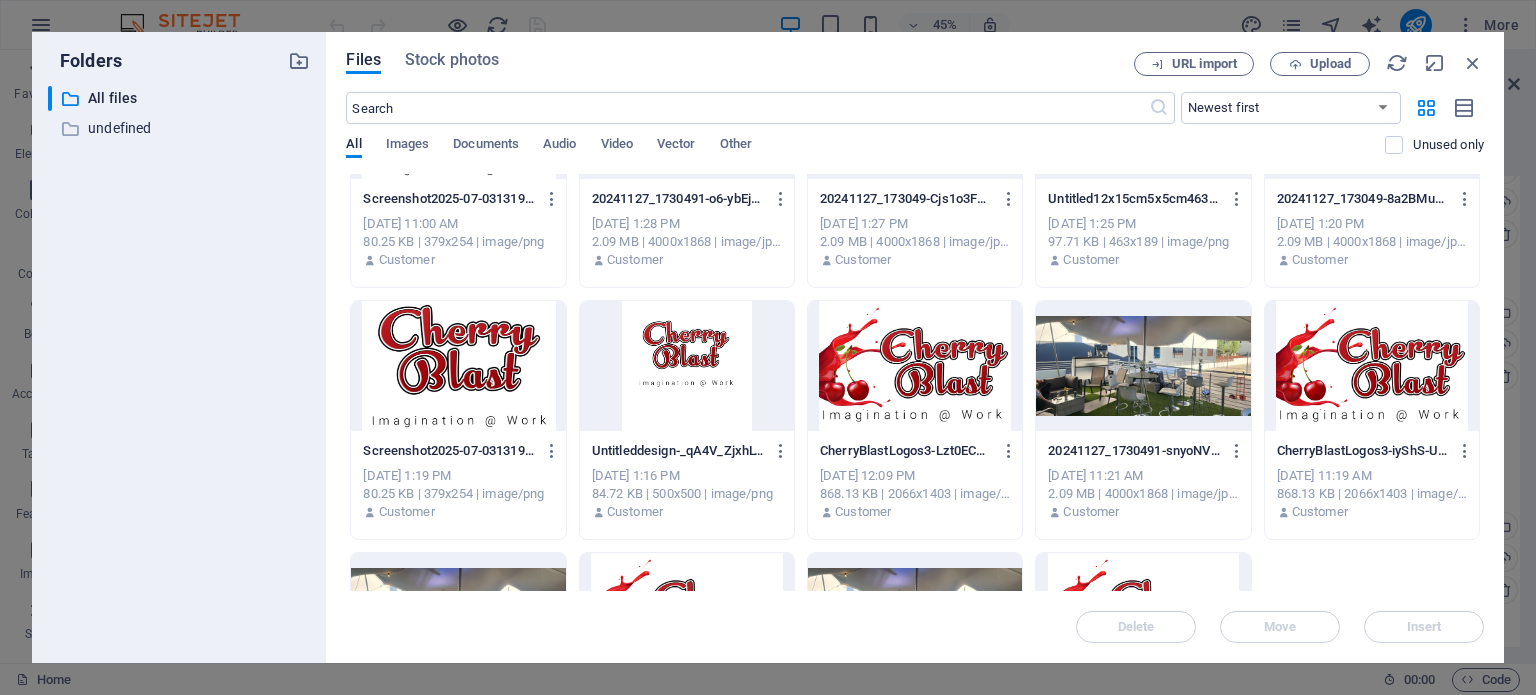click at bounding box center [458, 366] 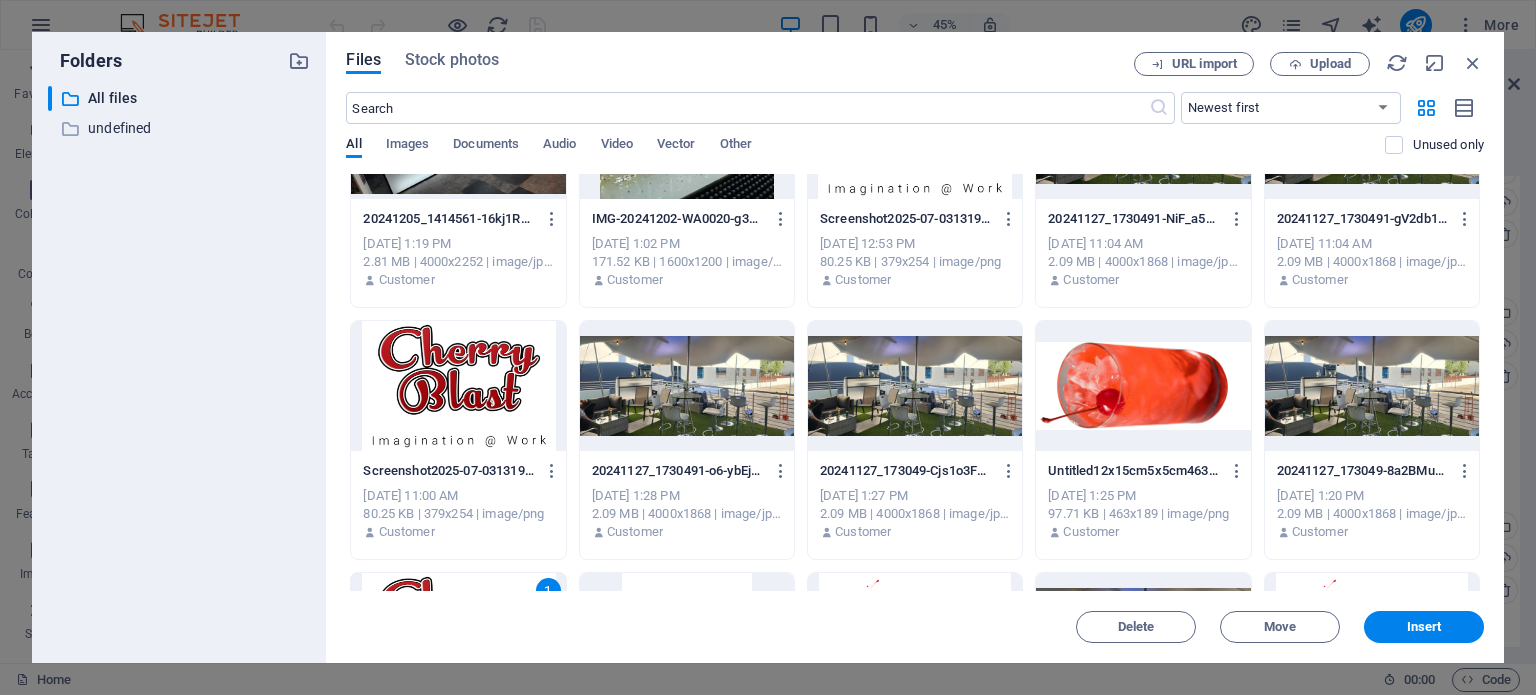 scroll, scrollTop: 7386, scrollLeft: 0, axis: vertical 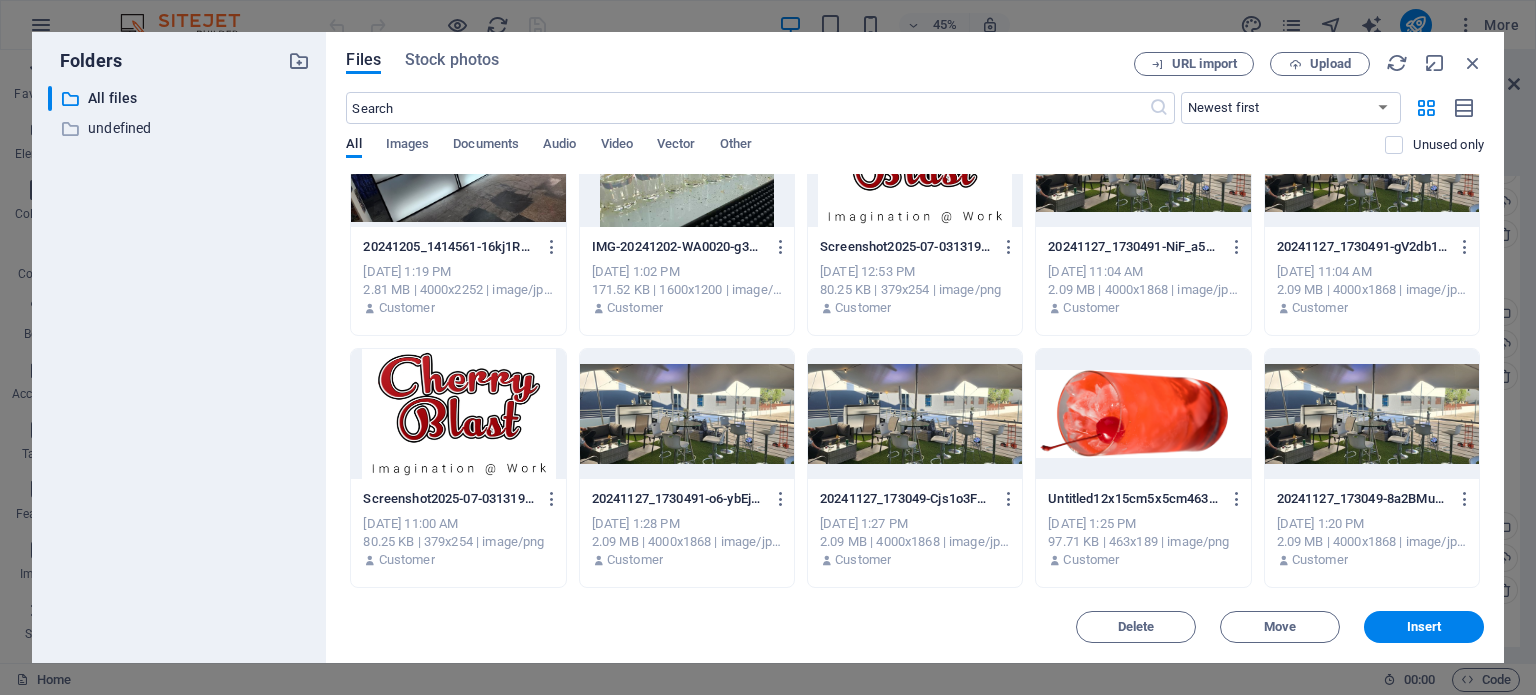 click at bounding box center [458, 414] 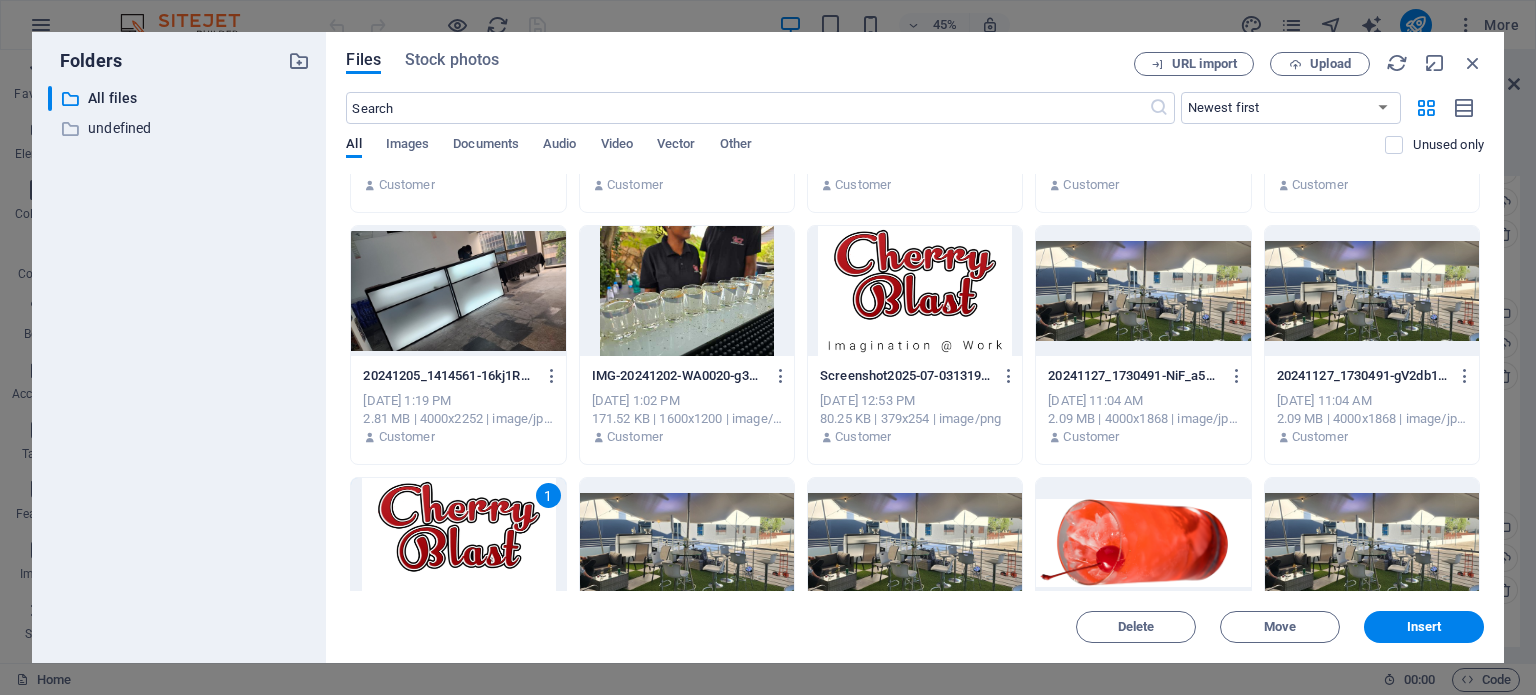 scroll, scrollTop: 7186, scrollLeft: 0, axis: vertical 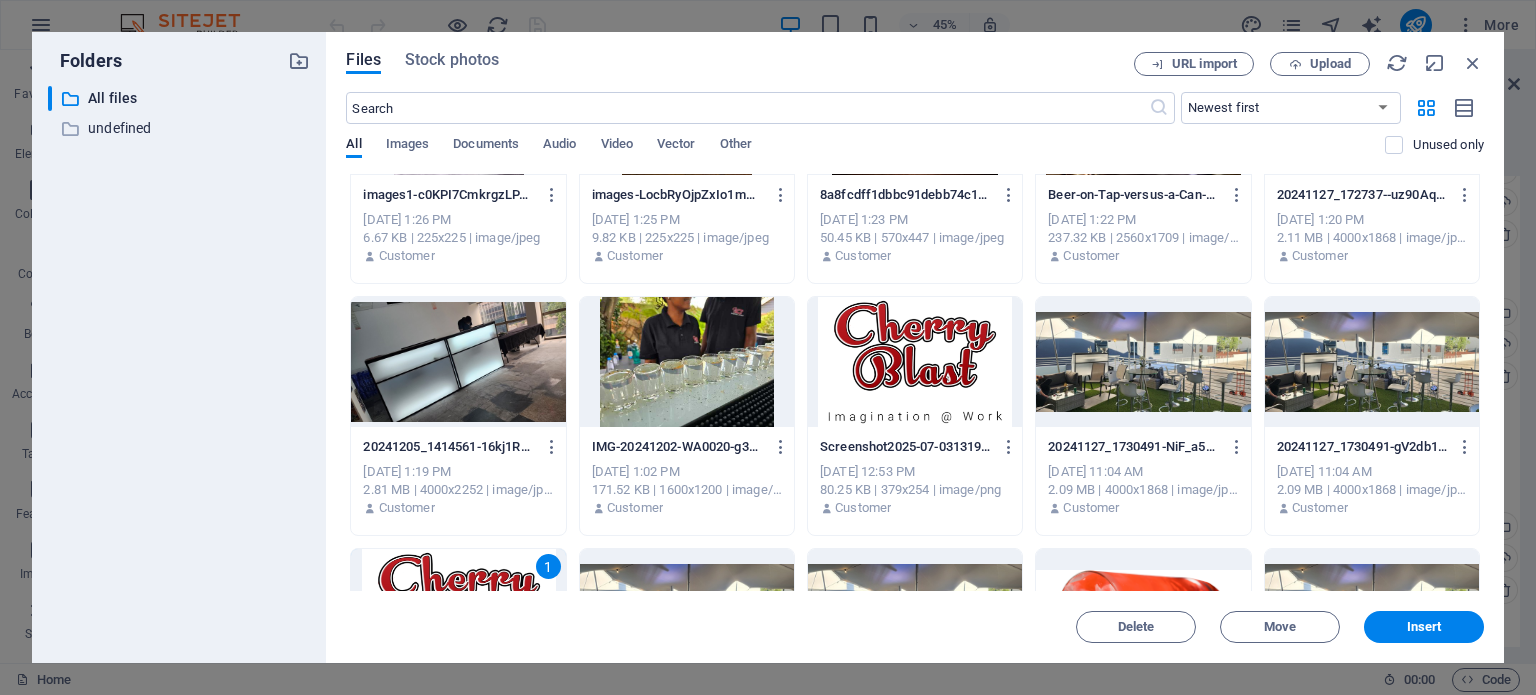 drag, startPoint x: 891, startPoint y: 391, endPoint x: 909, endPoint y: 415, distance: 30 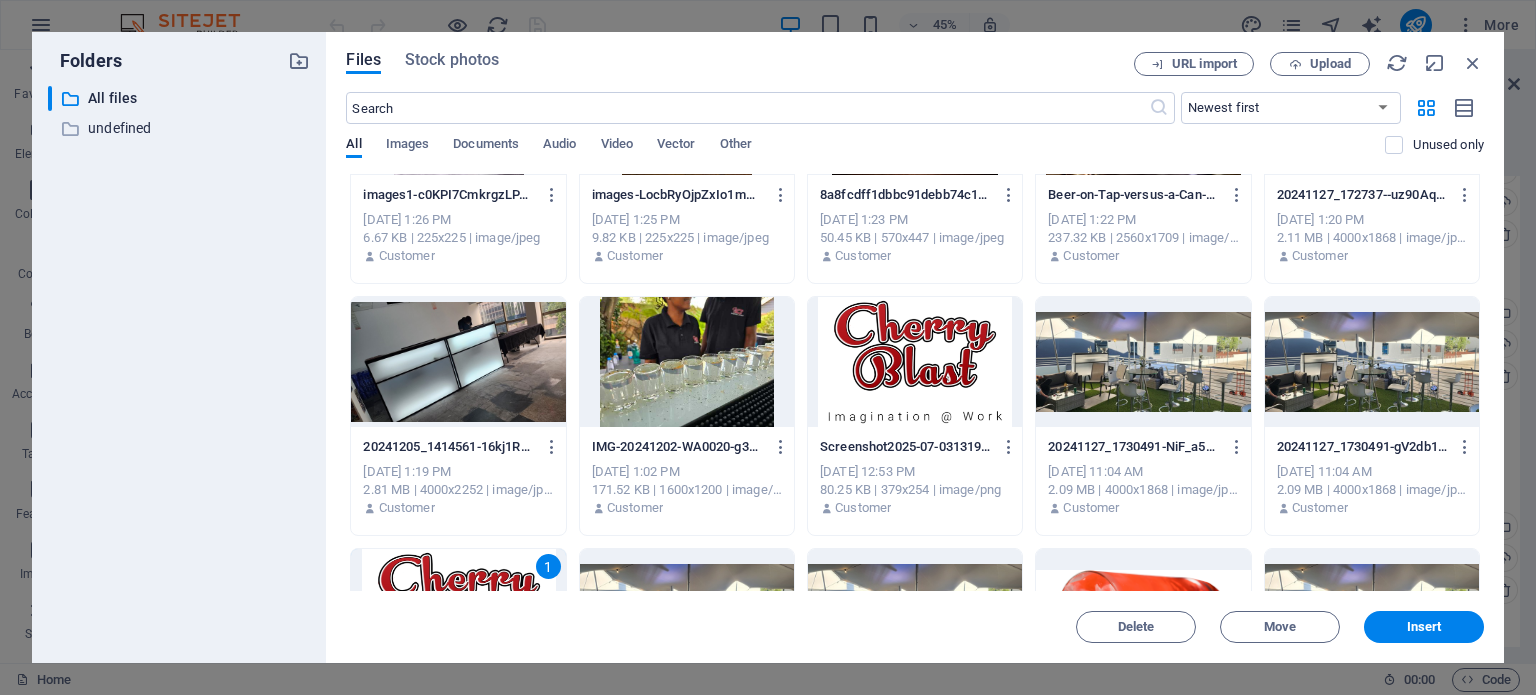 click at bounding box center (915, 362) 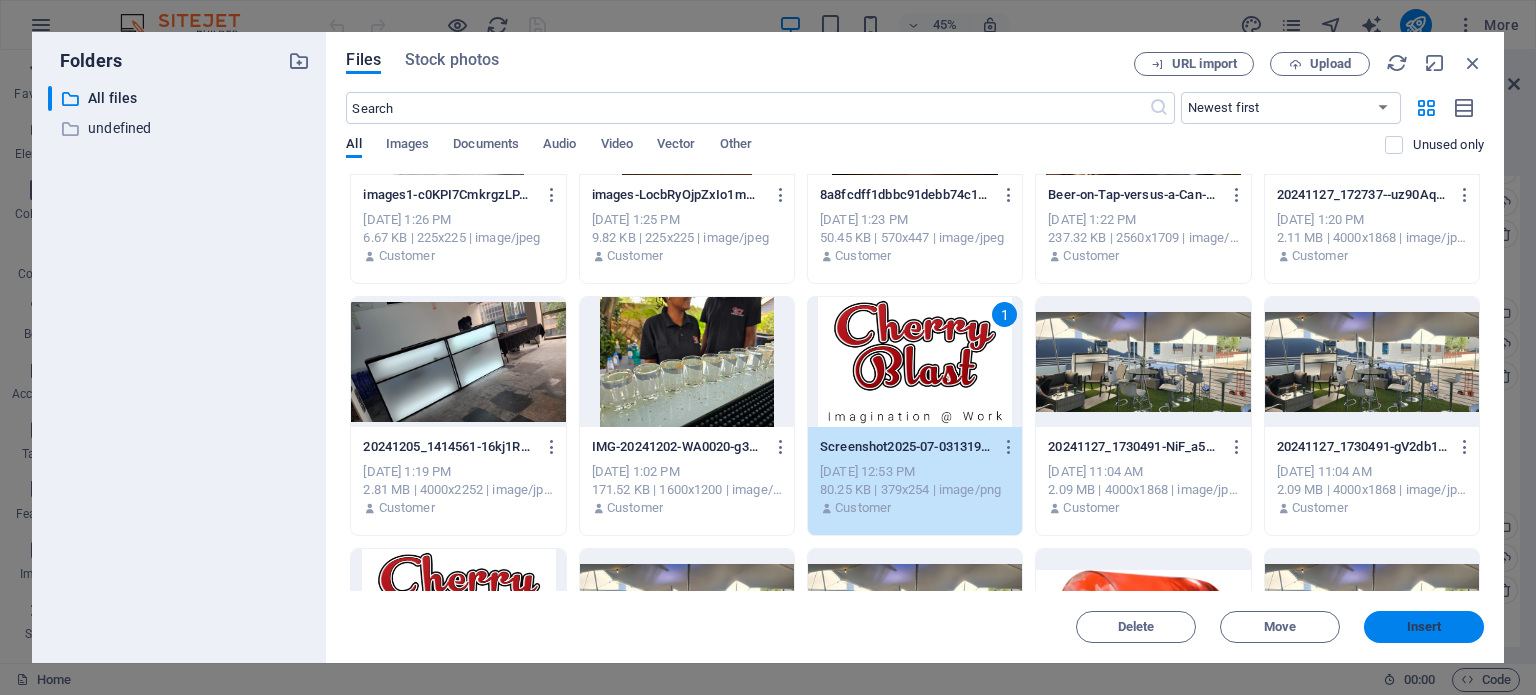 click on "Insert" at bounding box center [1424, 627] 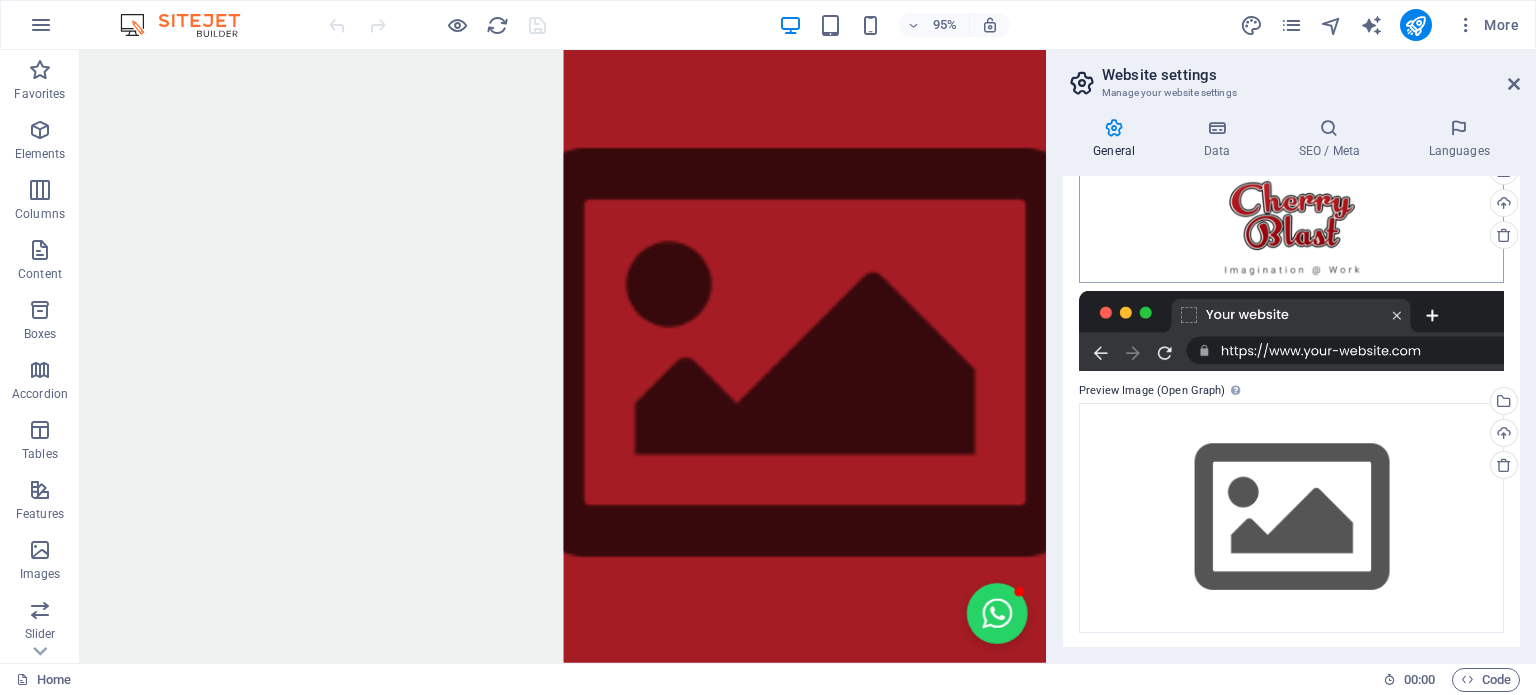 scroll, scrollTop: 242, scrollLeft: 0, axis: vertical 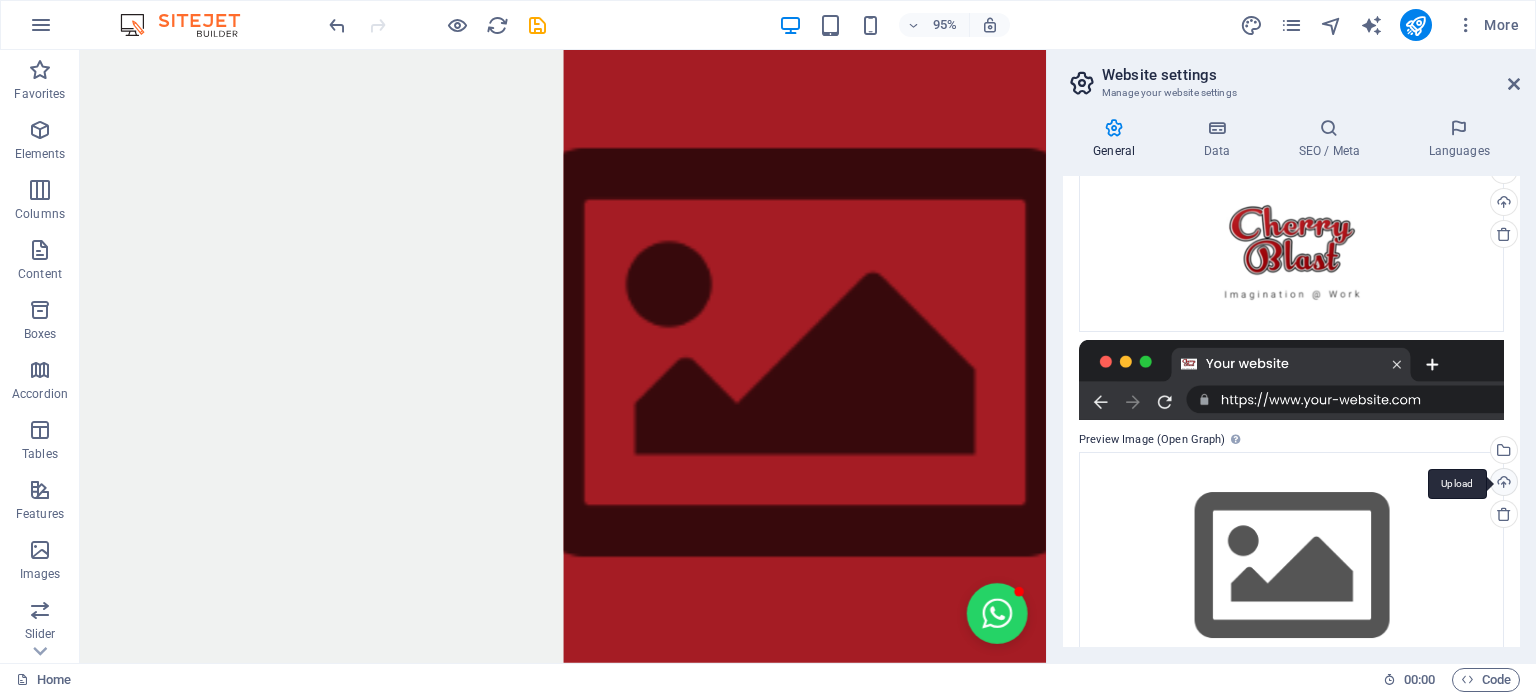 click on "Upload" at bounding box center (1502, 484) 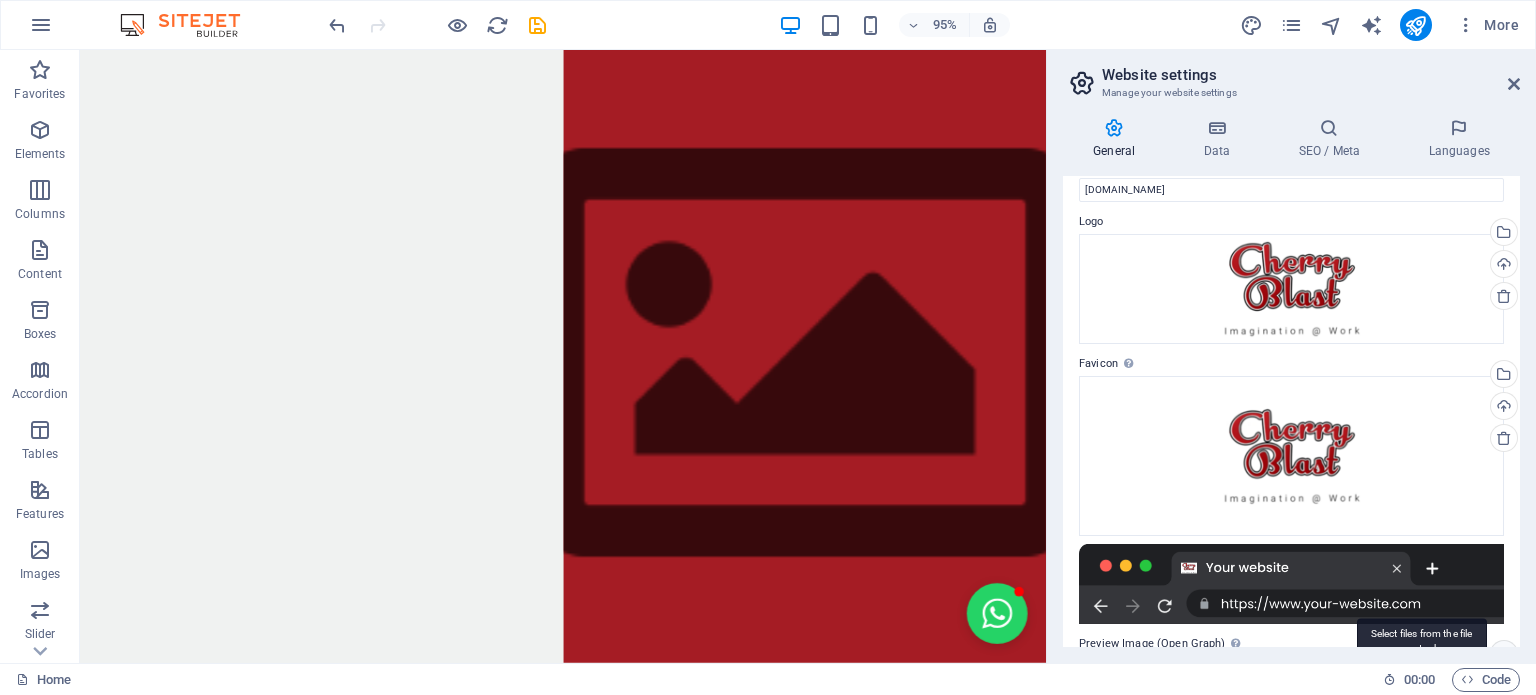 scroll, scrollTop: 0, scrollLeft: 0, axis: both 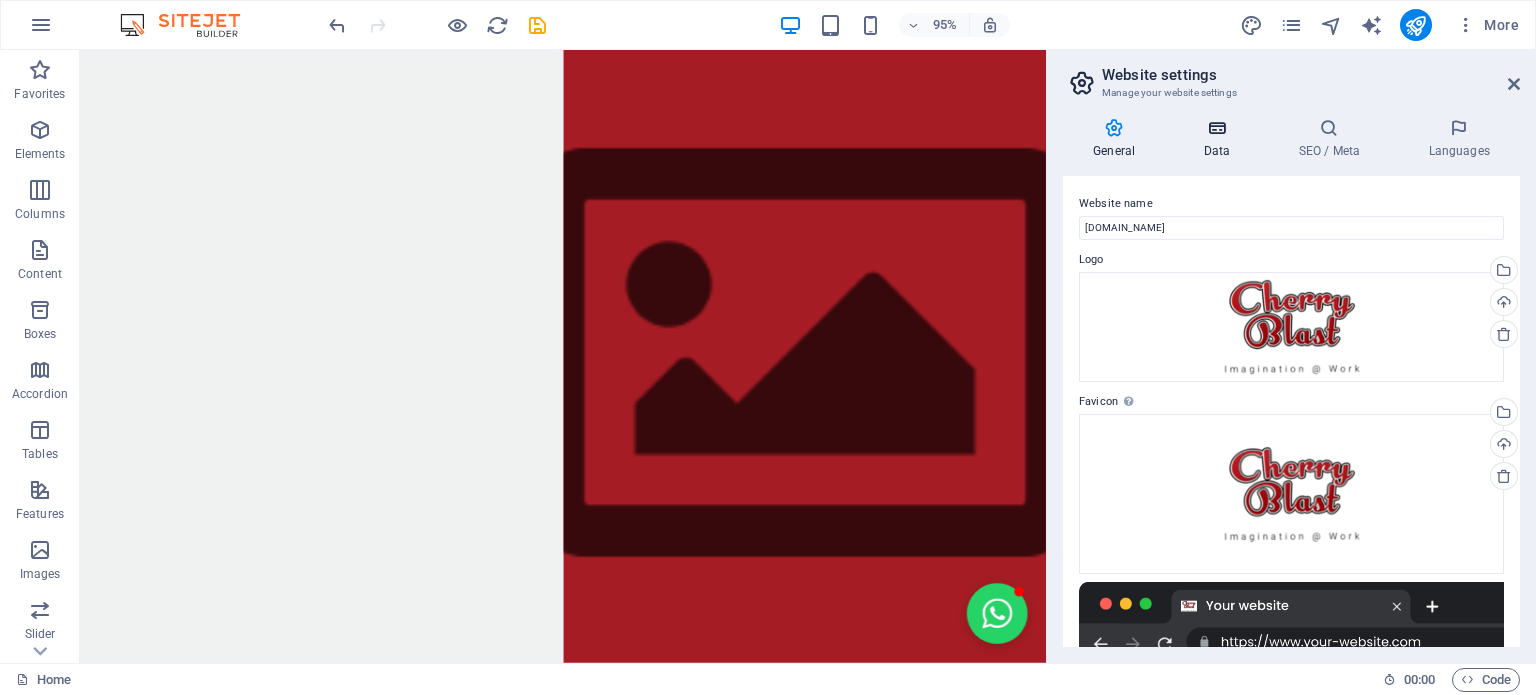 click on "Data" at bounding box center (1220, 139) 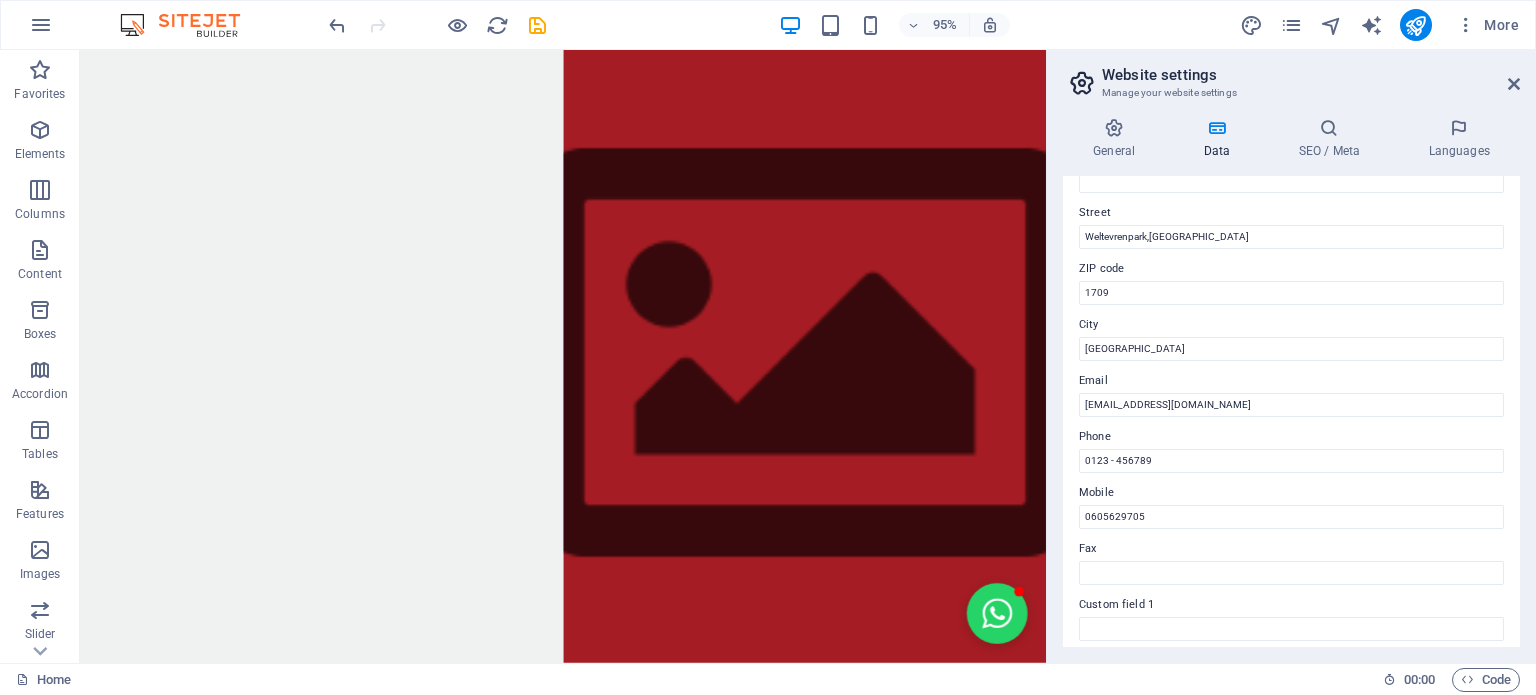 scroll, scrollTop: 300, scrollLeft: 0, axis: vertical 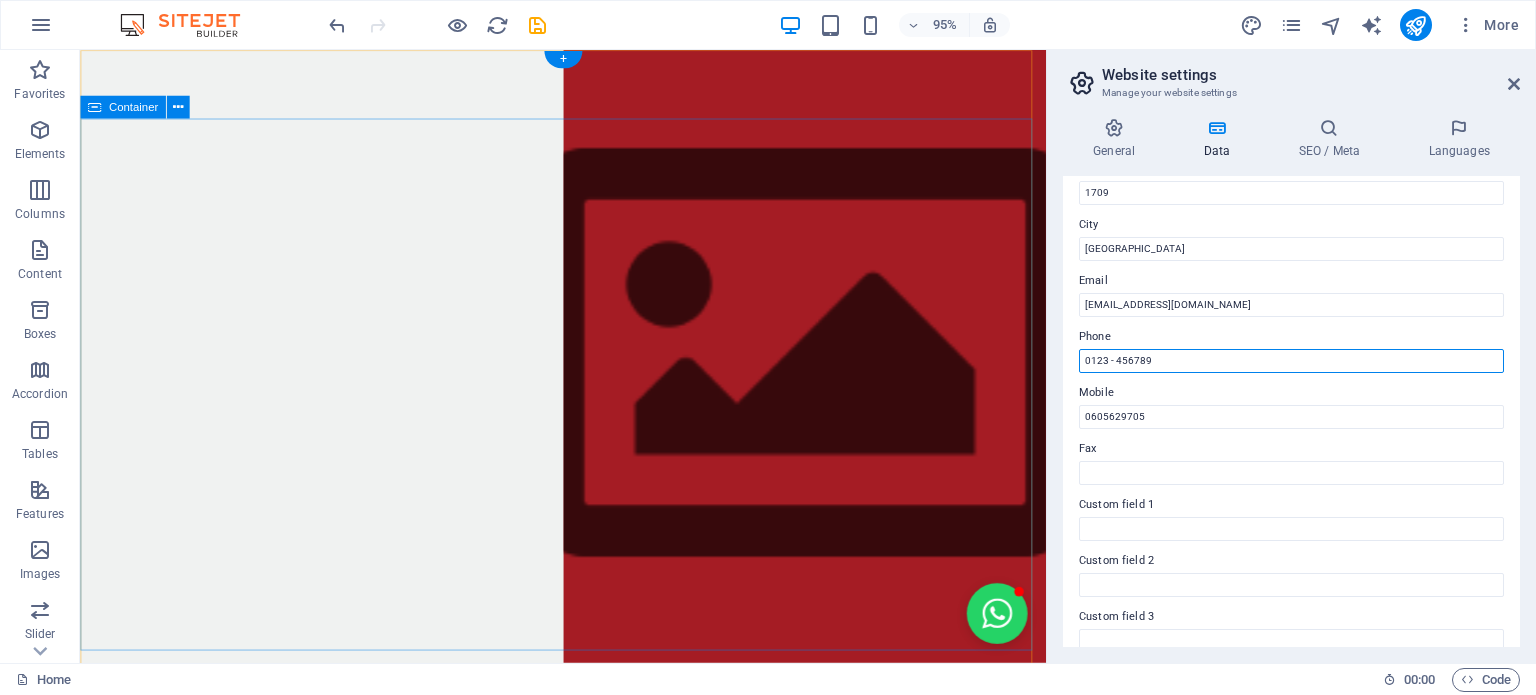 drag, startPoint x: 1246, startPoint y: 409, endPoint x: 874, endPoint y: 304, distance: 386.5346 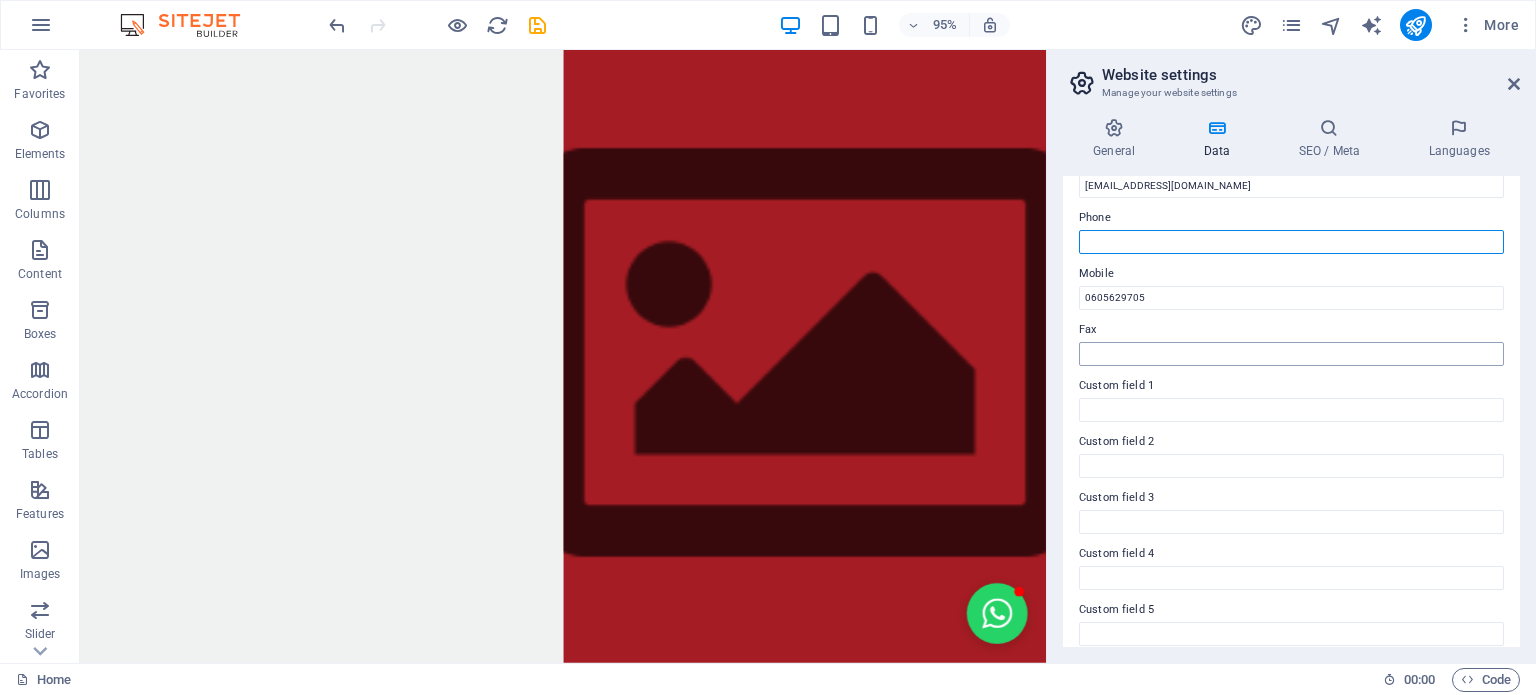 scroll, scrollTop: 488, scrollLeft: 0, axis: vertical 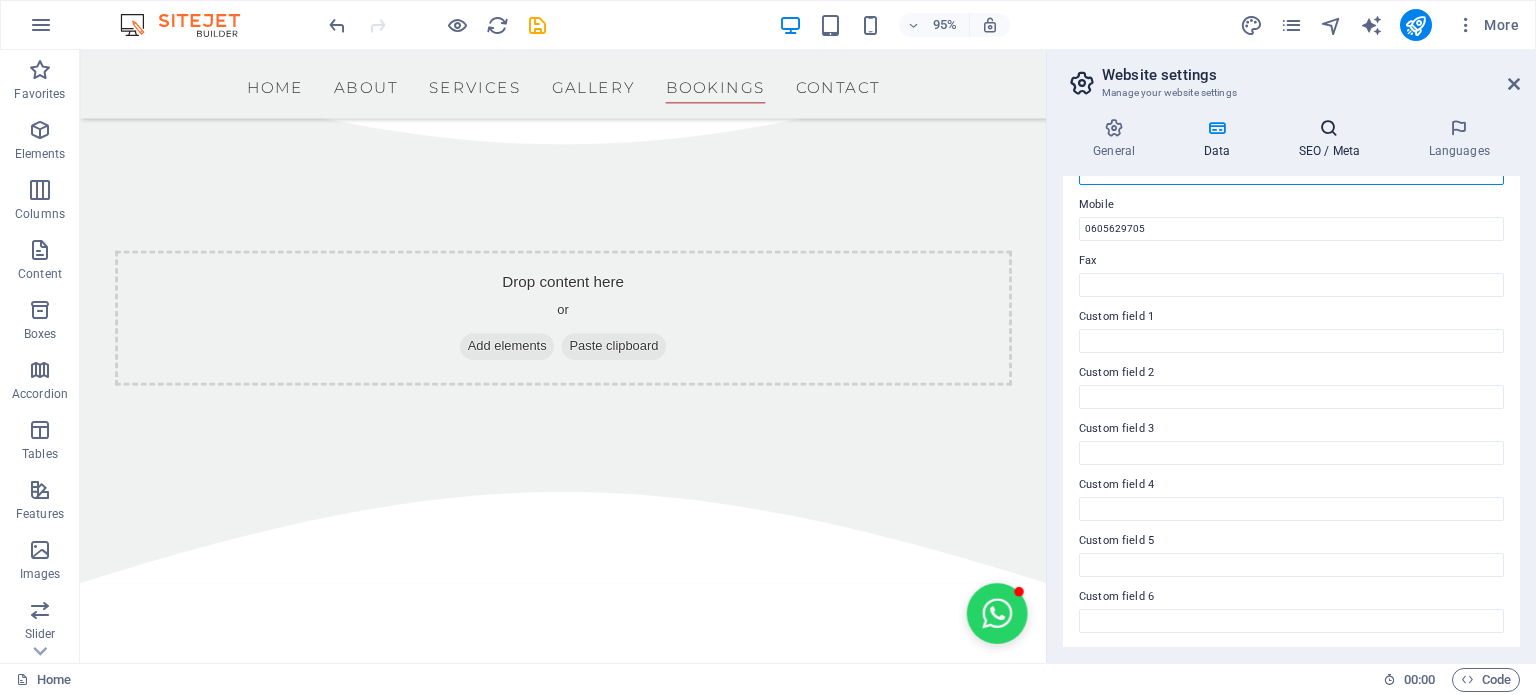 type 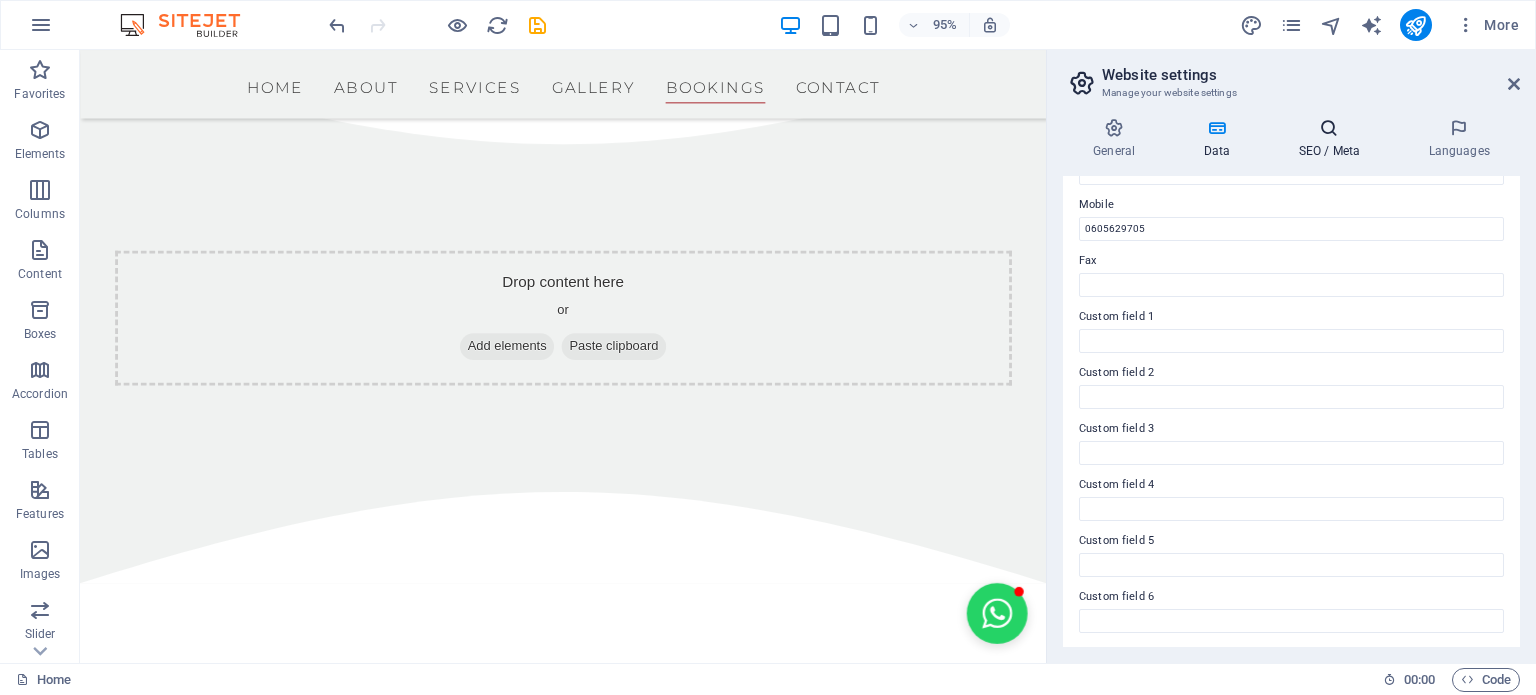 click at bounding box center (1329, 128) 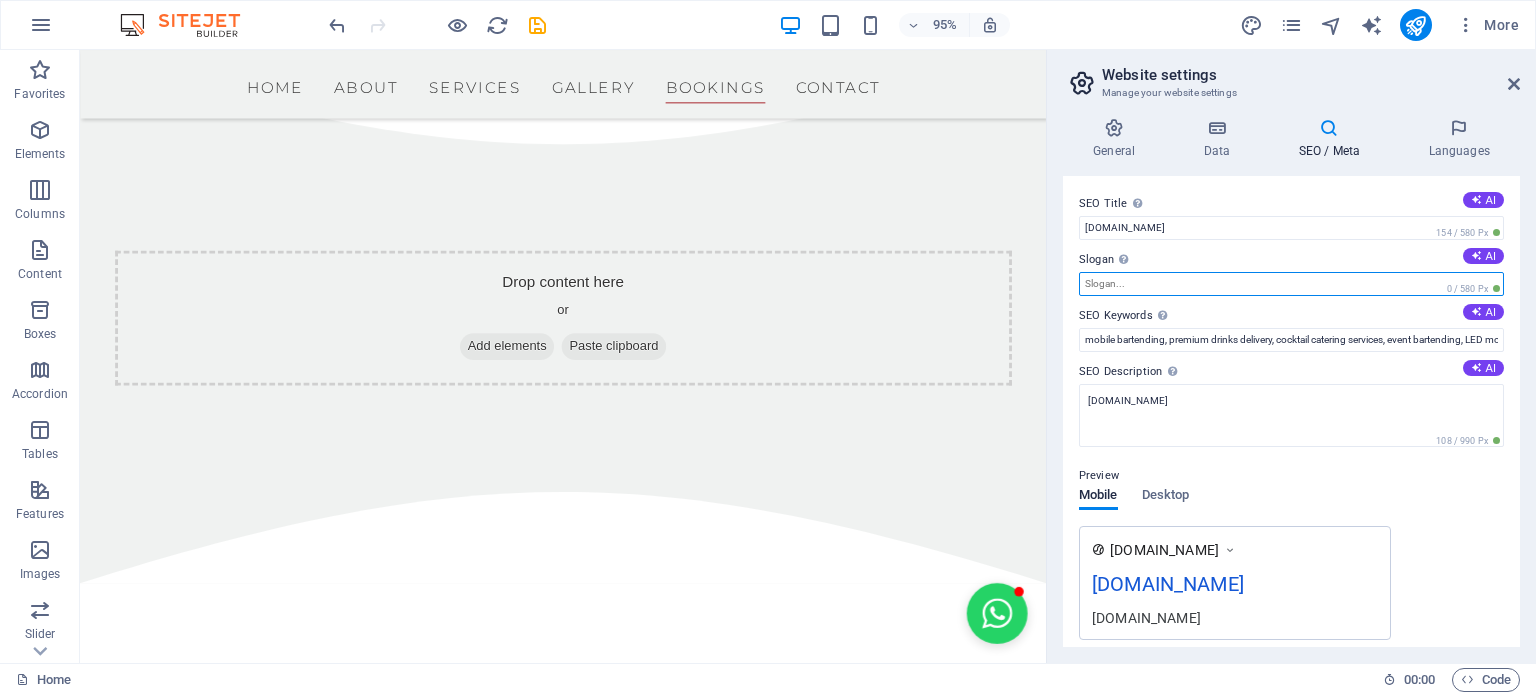 click on "Slogan The slogan of your website. AI" at bounding box center [1291, 284] 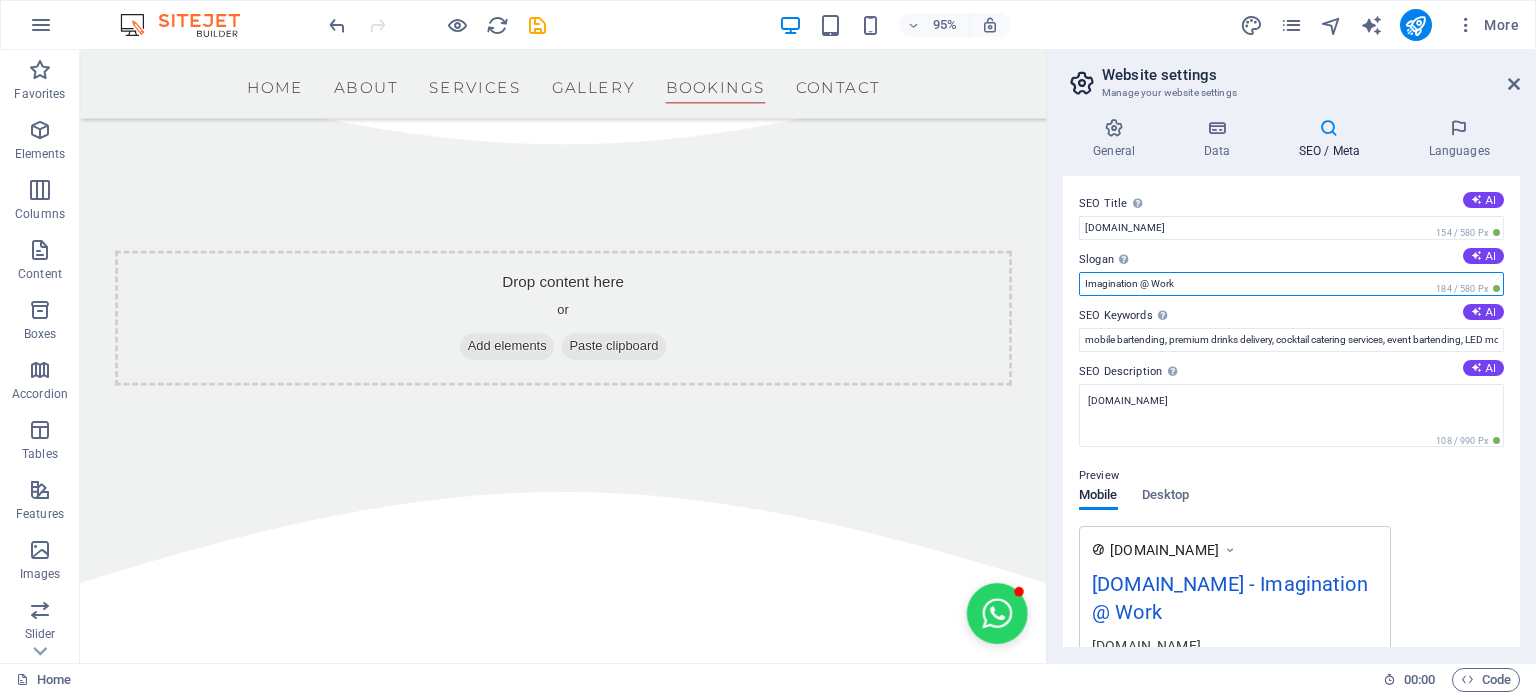 type on "Imagination @ Work" 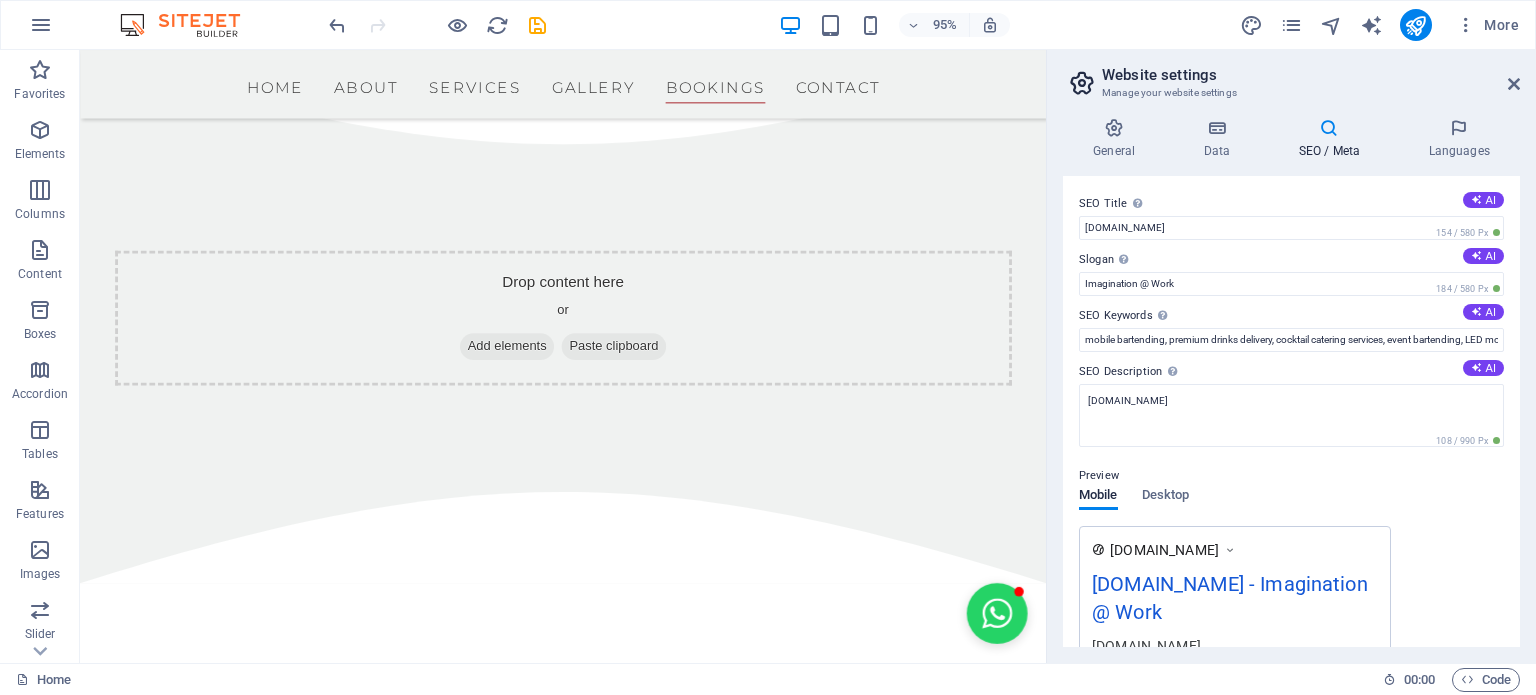 click on "SEO Description Describe the contents of your website - this is crucial for search engines and SEO! AI" at bounding box center [1291, 372] 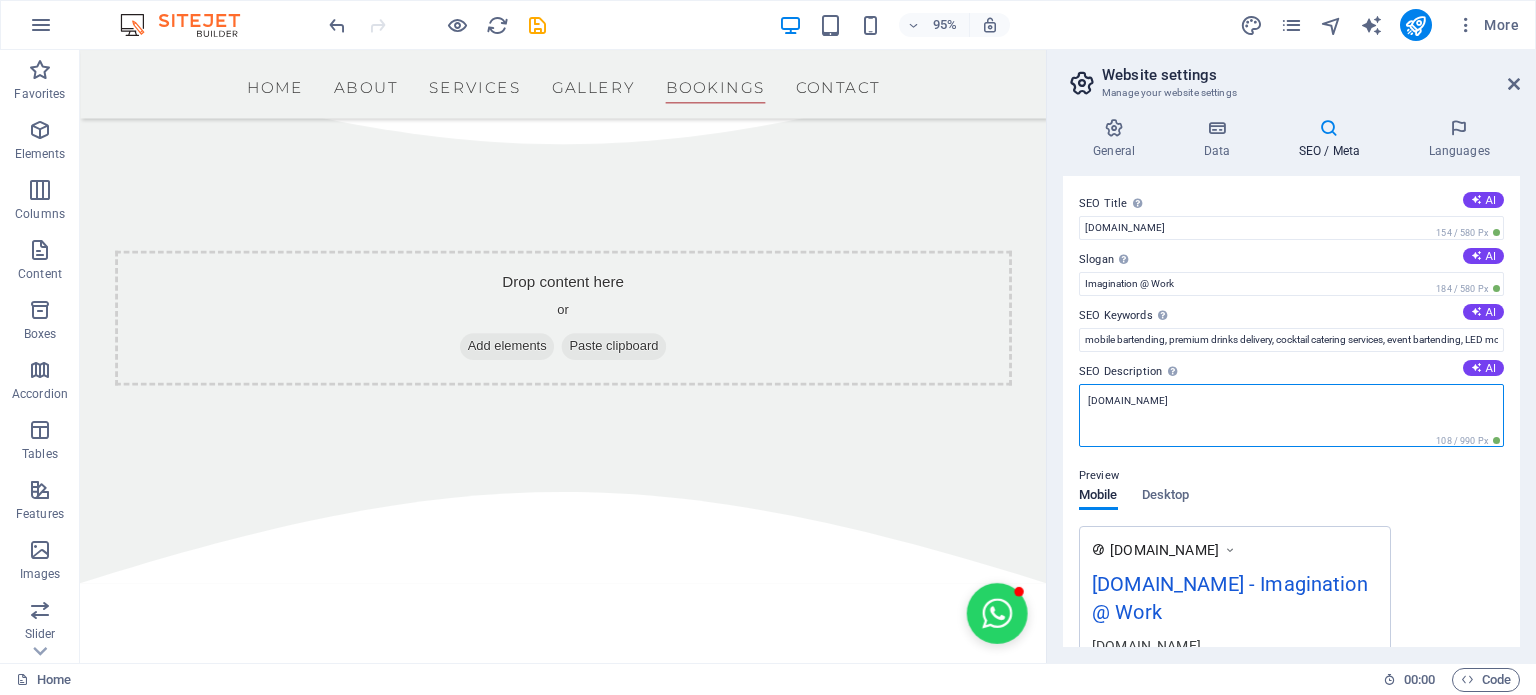 click on "[DOMAIN_NAME]" at bounding box center [1291, 415] 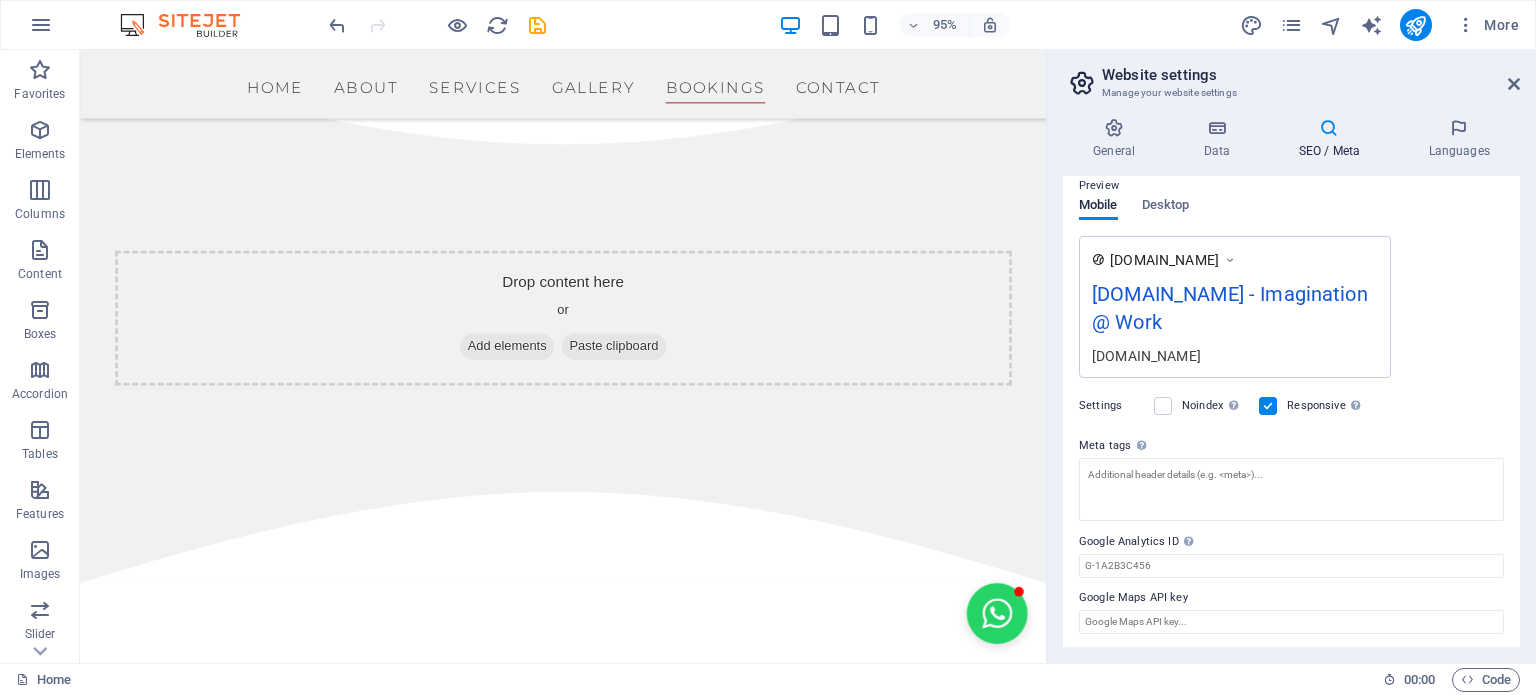 scroll, scrollTop: 290, scrollLeft: 0, axis: vertical 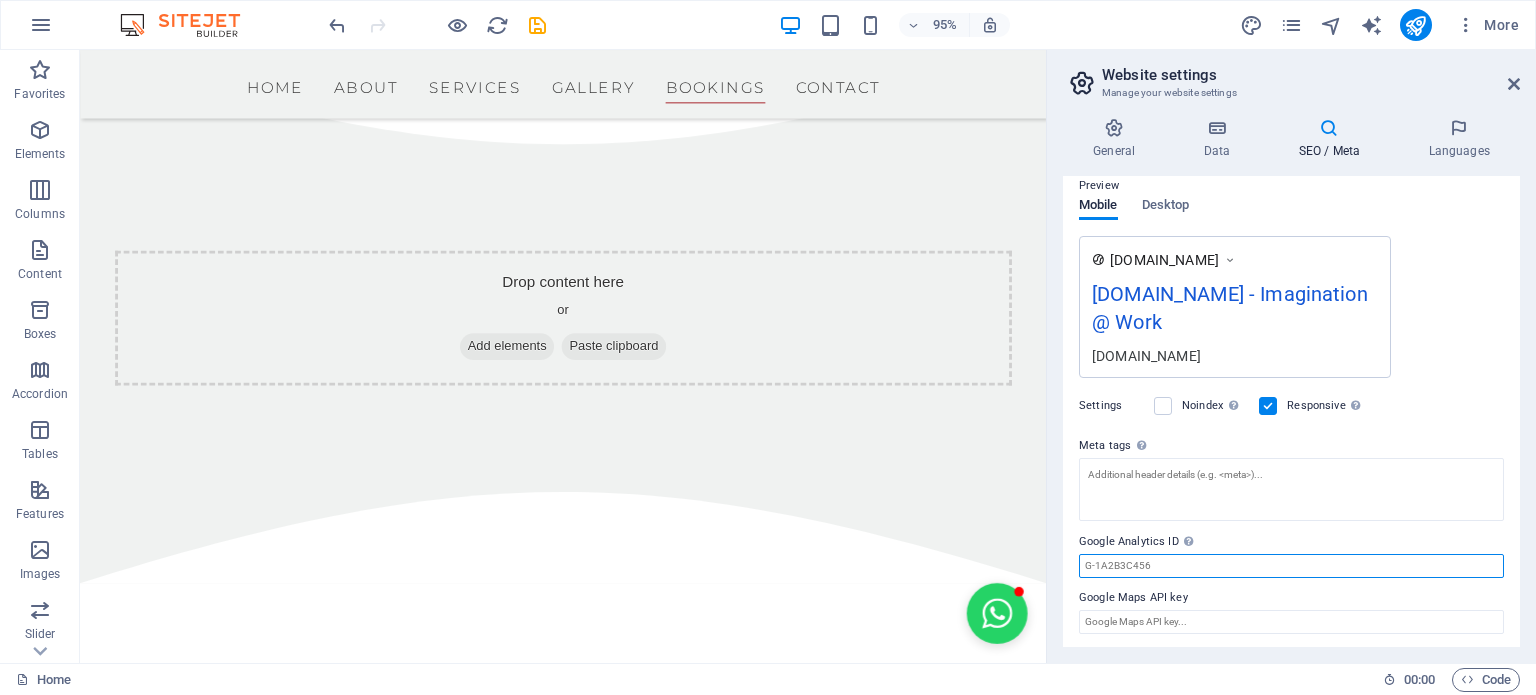click on "Google Analytics ID Please only add the Google Analytics ID. We automatically include the ID in the tracking snippet. The Analytics ID looks similar to e.g. G-1A2B3C456" at bounding box center [1291, 566] 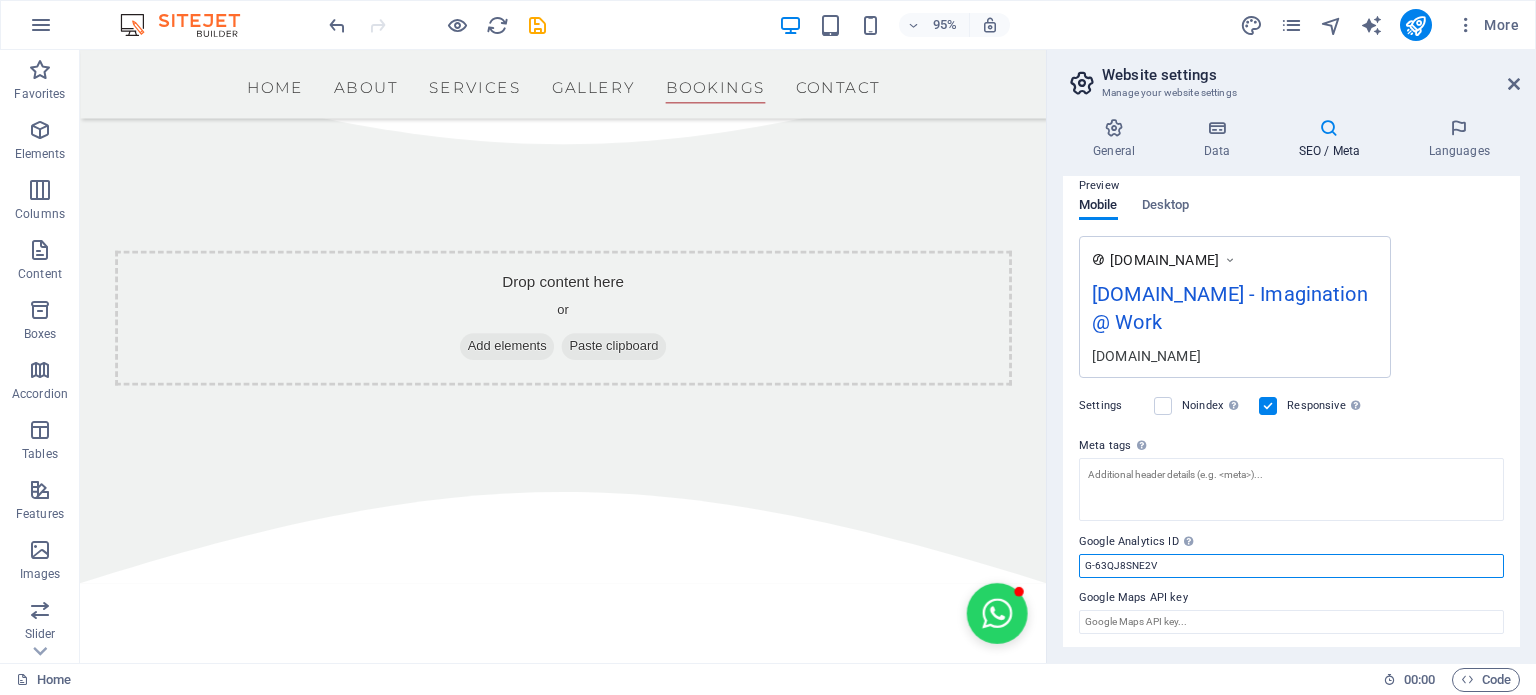 type on "G-63QJ8SNE2V" 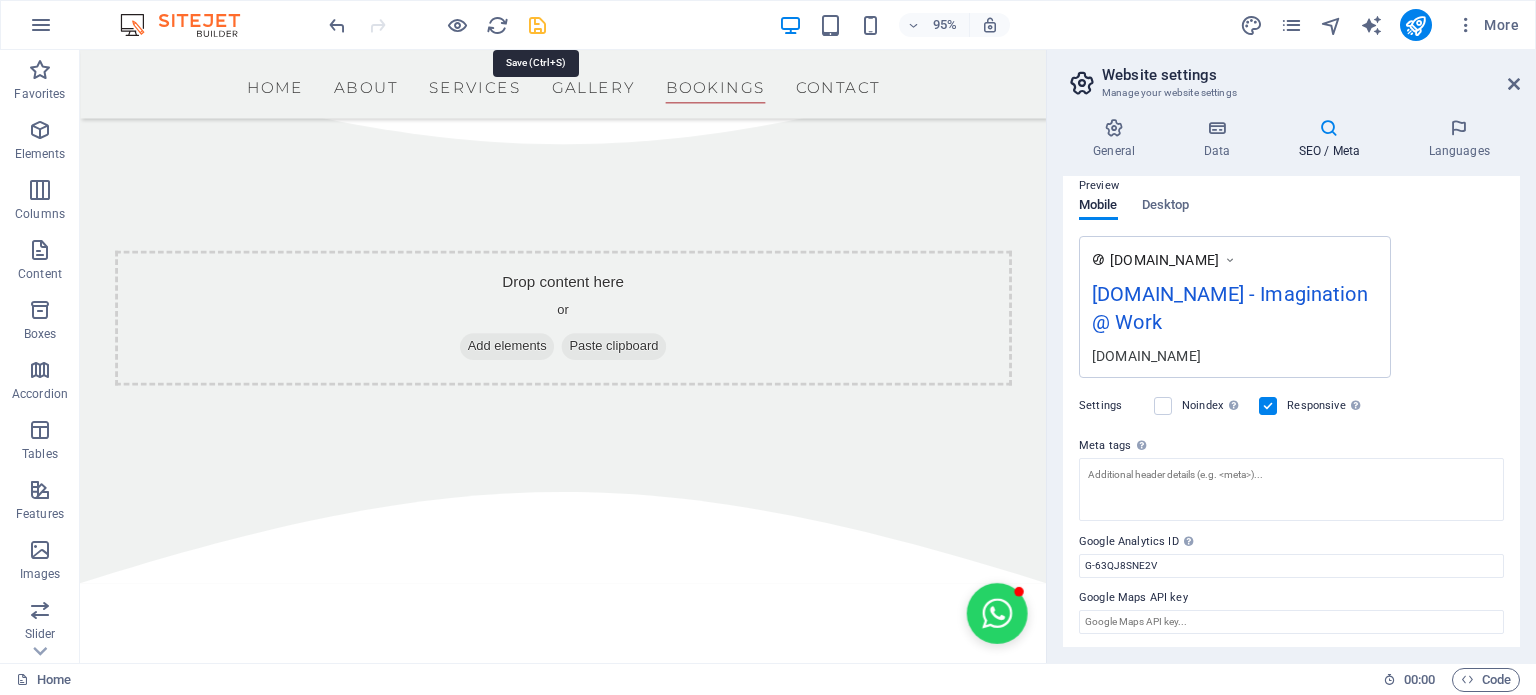 click at bounding box center (537, 25) 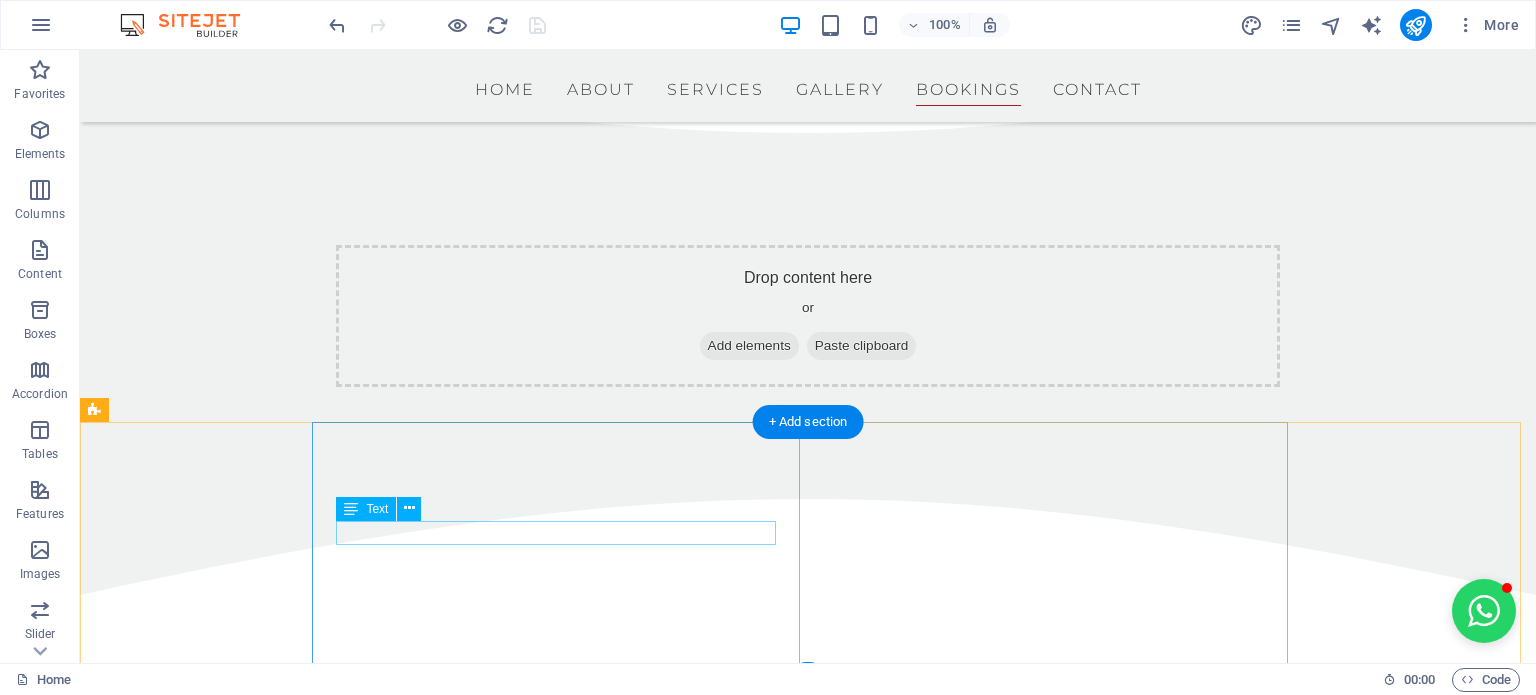 click on "0123 - 456789" at bounding box center [572, 4416] 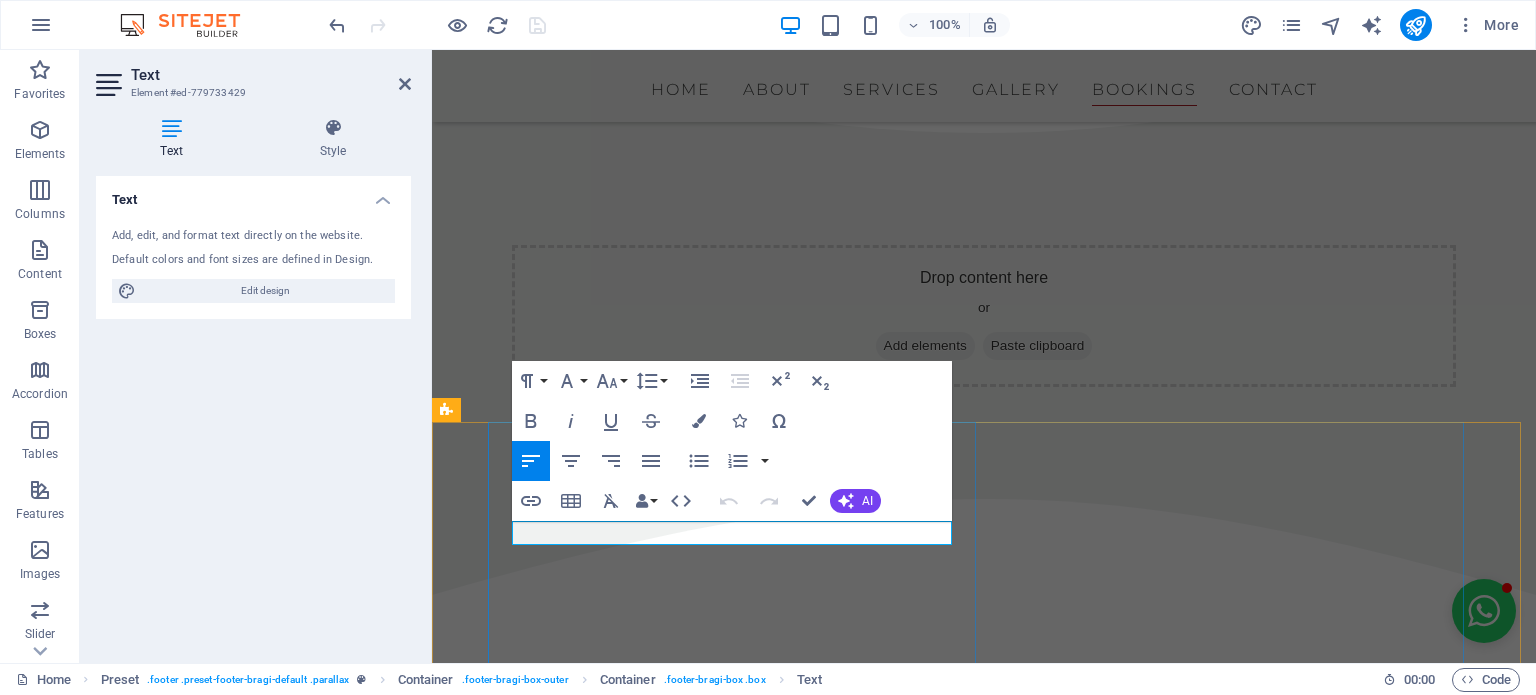 click on "0123 - 456789" at bounding box center (748, 4416) 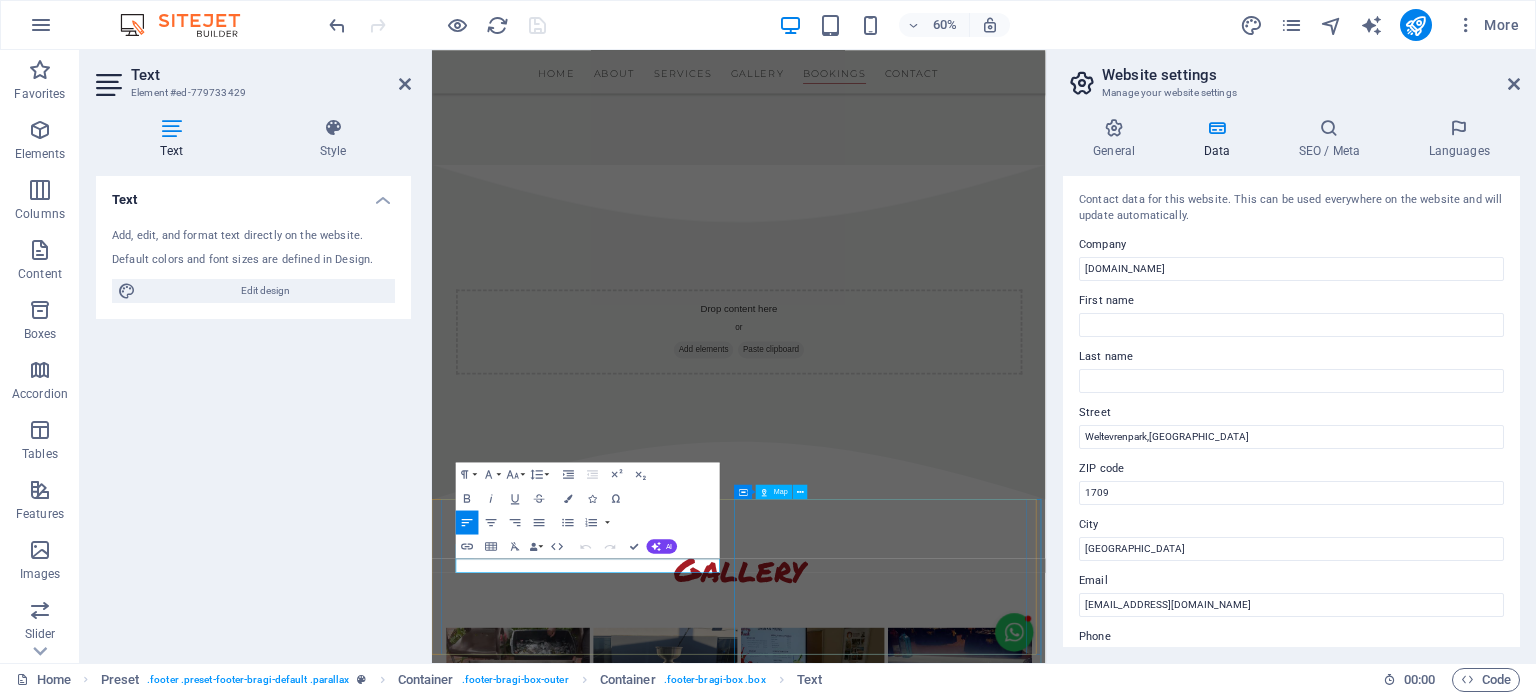 scroll, scrollTop: 7318, scrollLeft: 0, axis: vertical 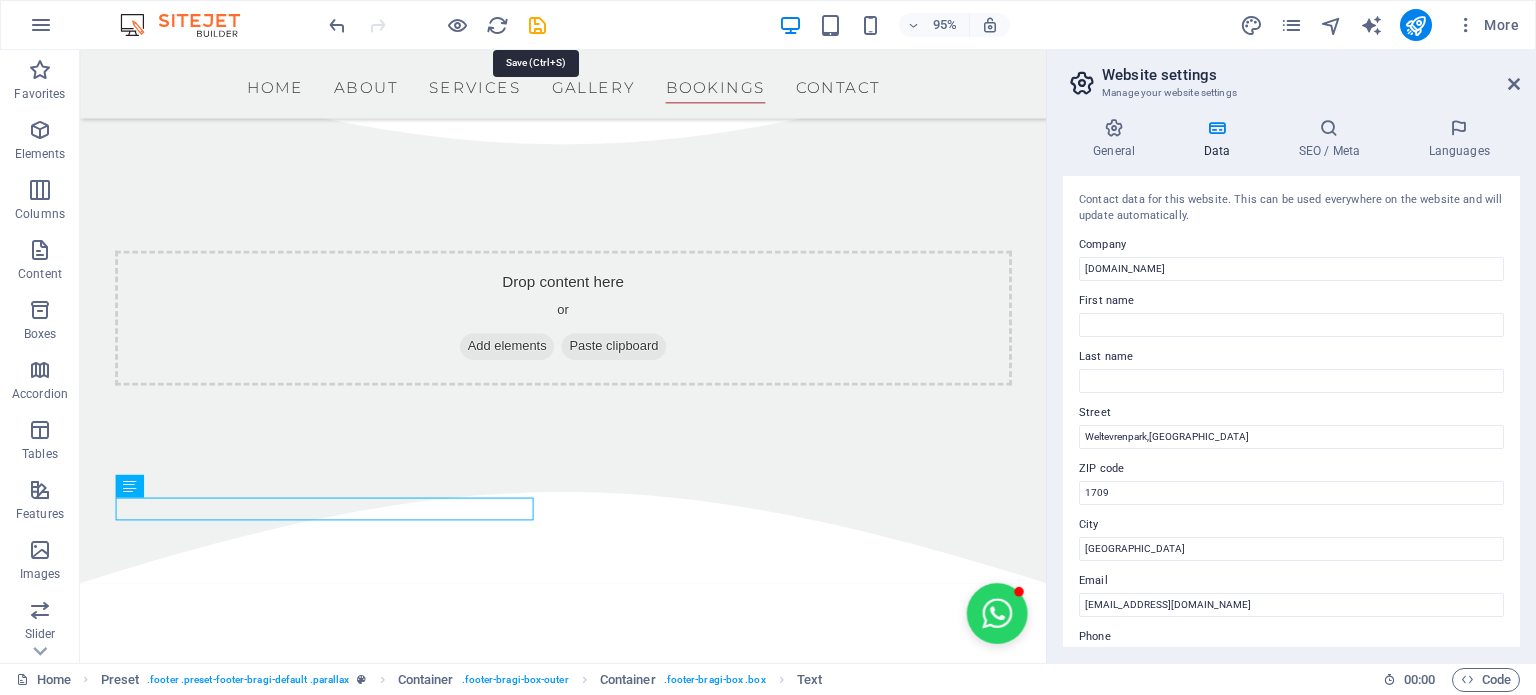 click at bounding box center [537, 25] 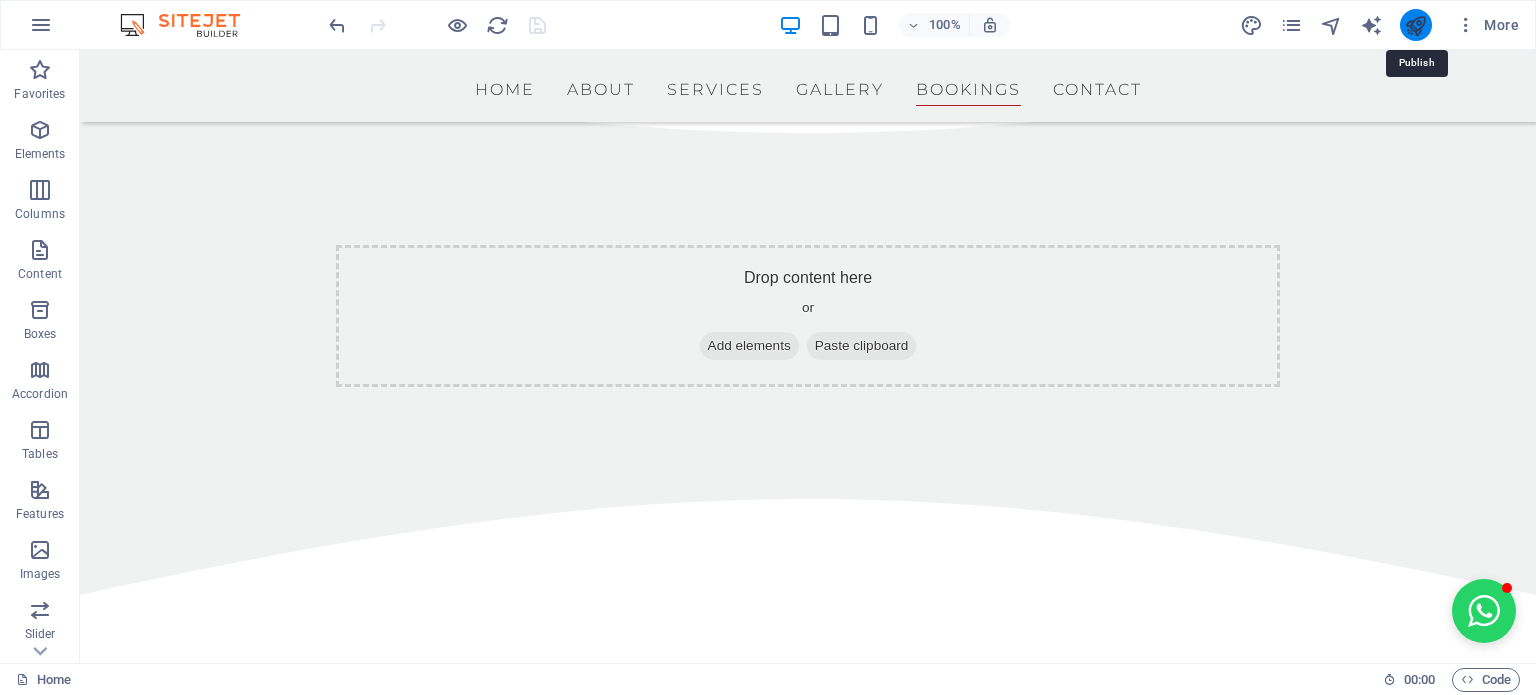 click at bounding box center [1415, 25] 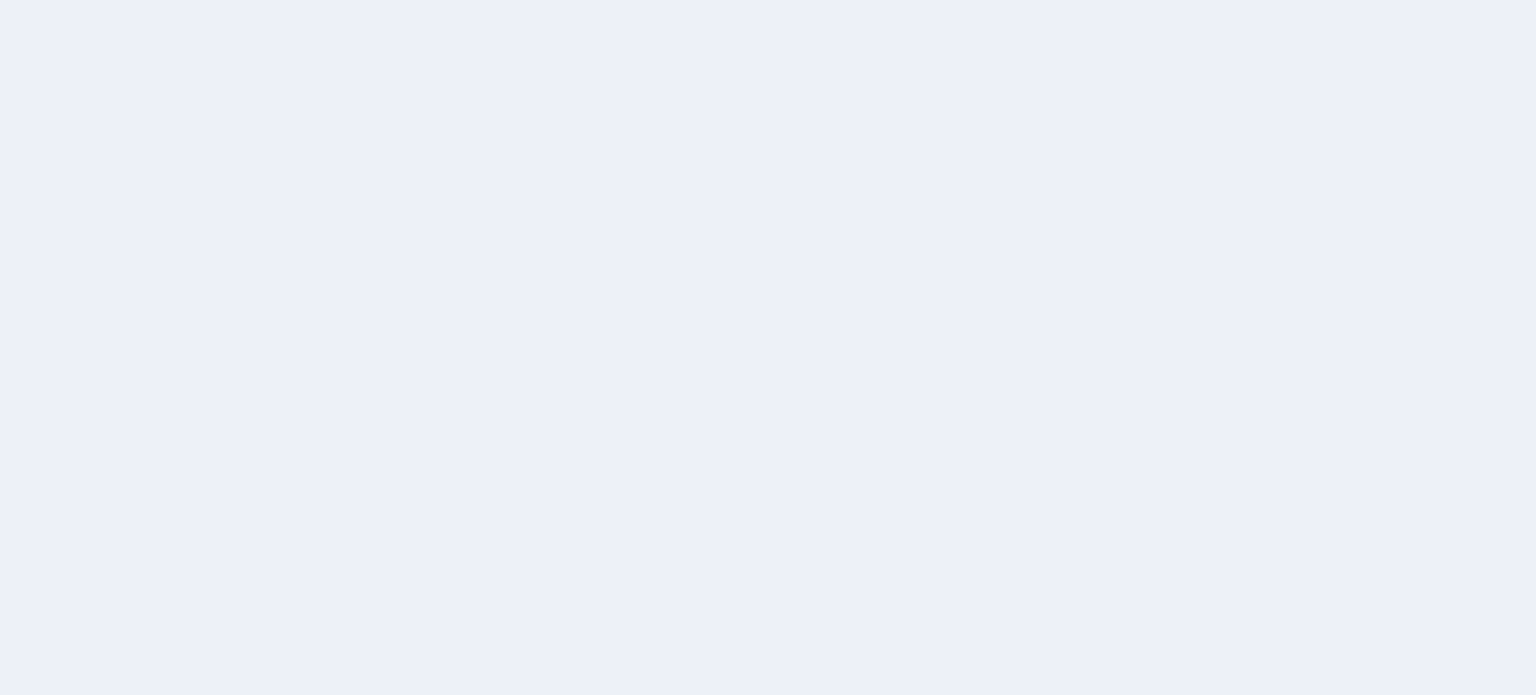 scroll, scrollTop: 0, scrollLeft: 0, axis: both 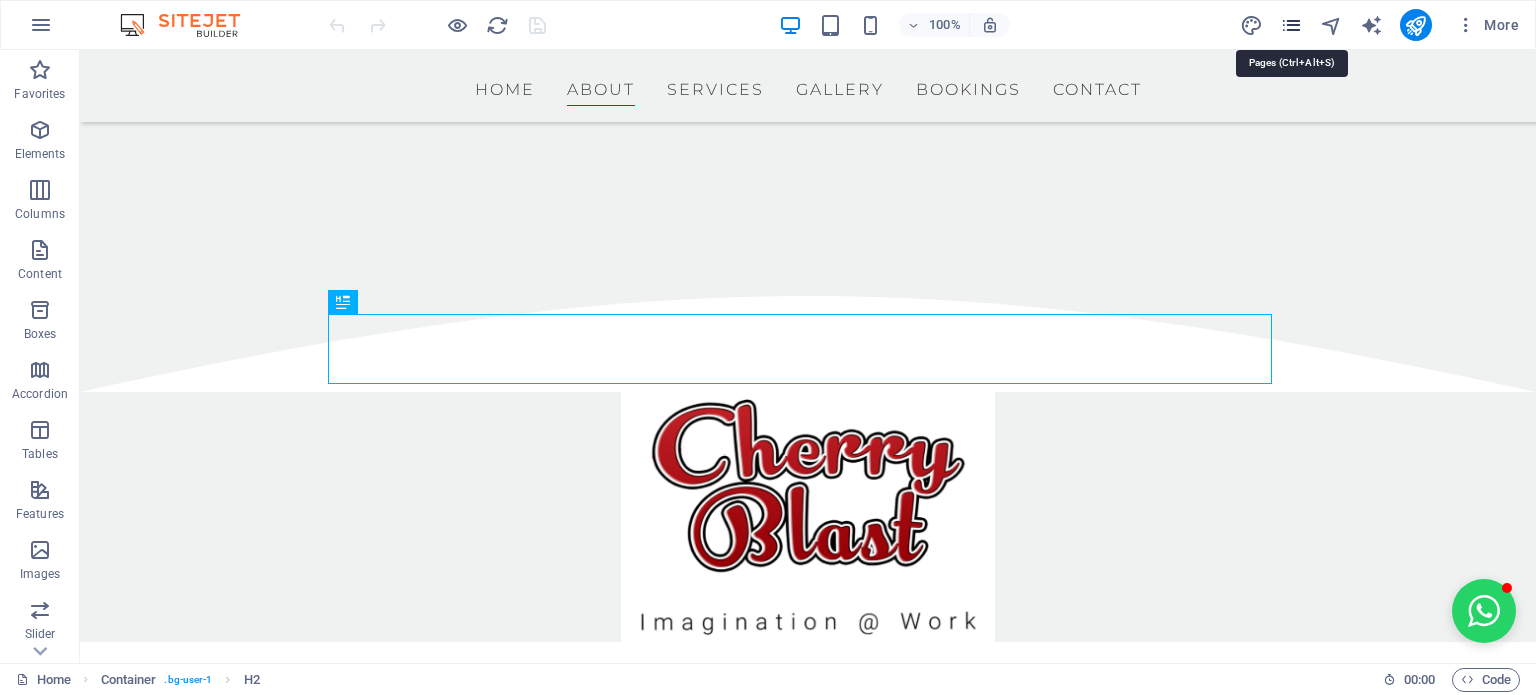 click at bounding box center [1291, 25] 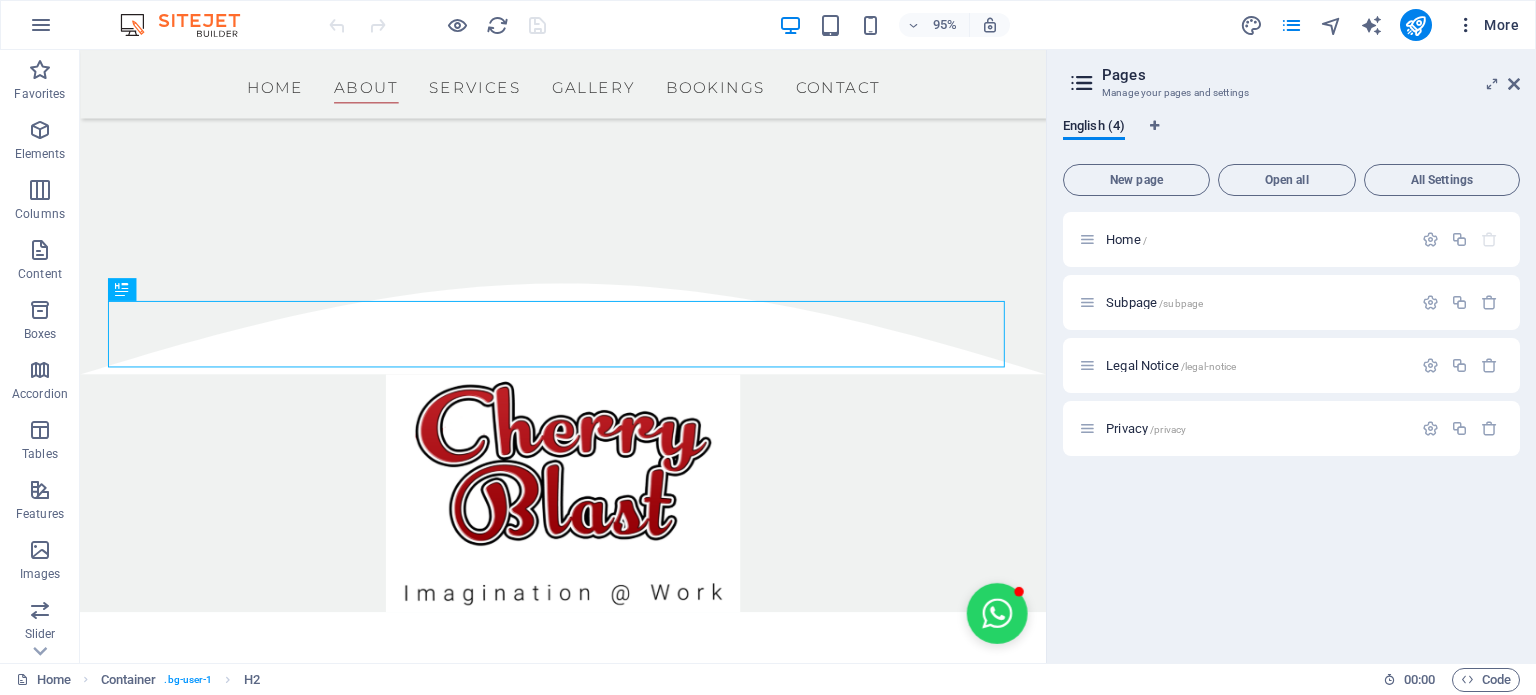 click at bounding box center (1466, 25) 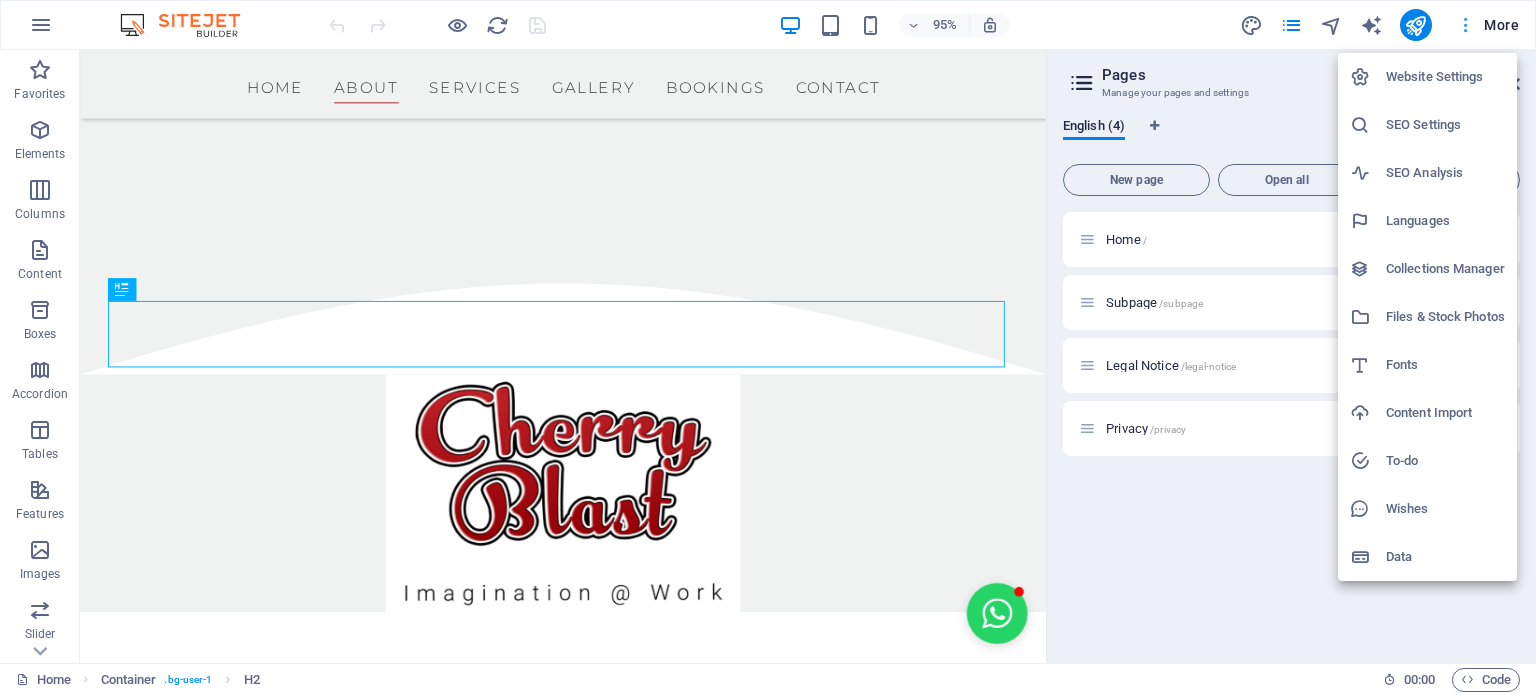 click at bounding box center (768, 347) 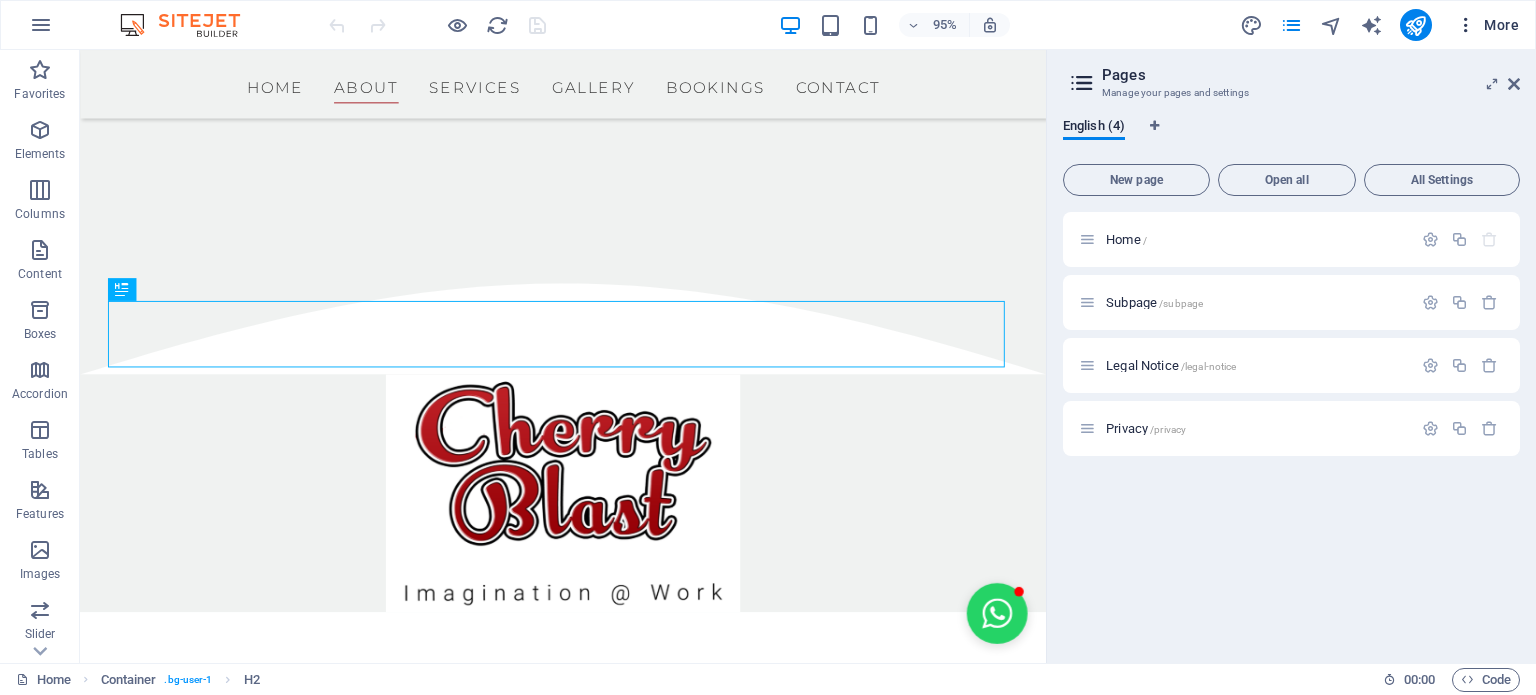 click at bounding box center [1466, 25] 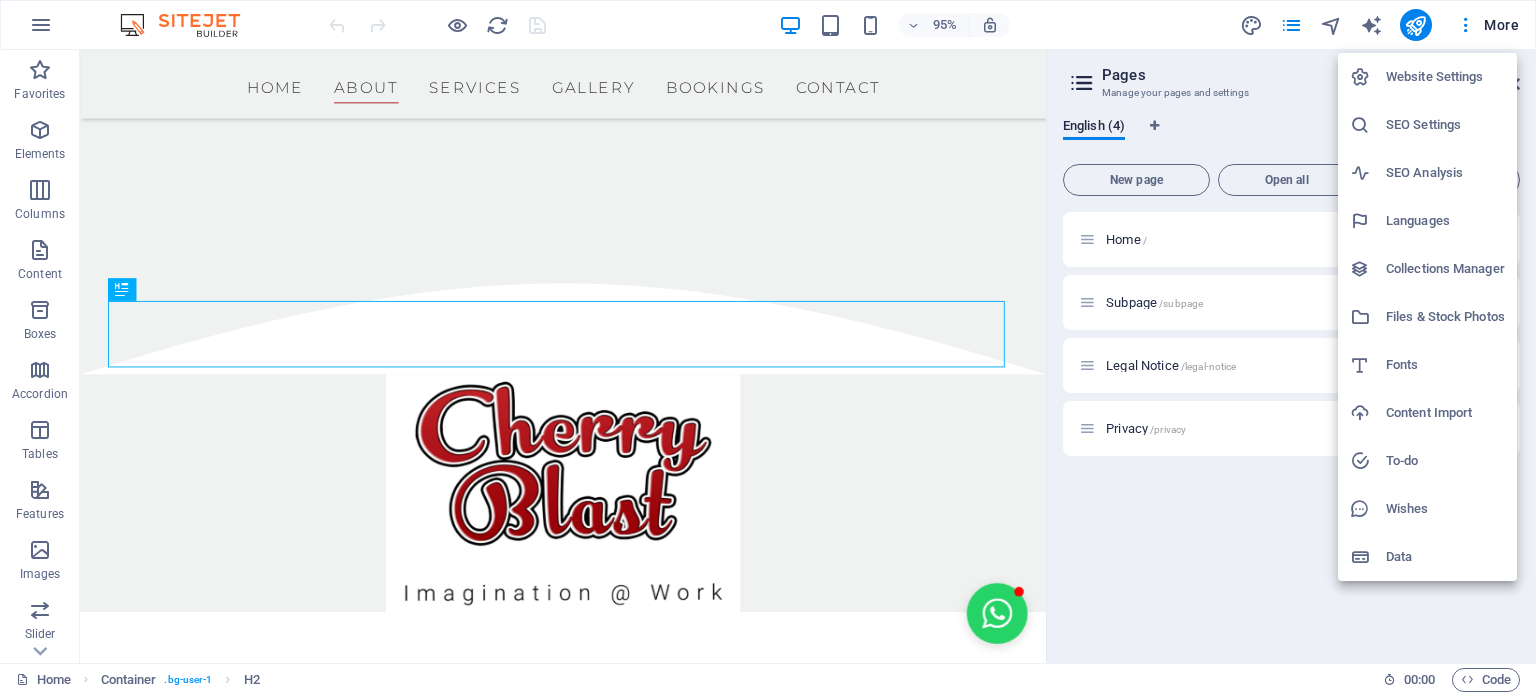 click on "Website Settings" at bounding box center [1427, 77] 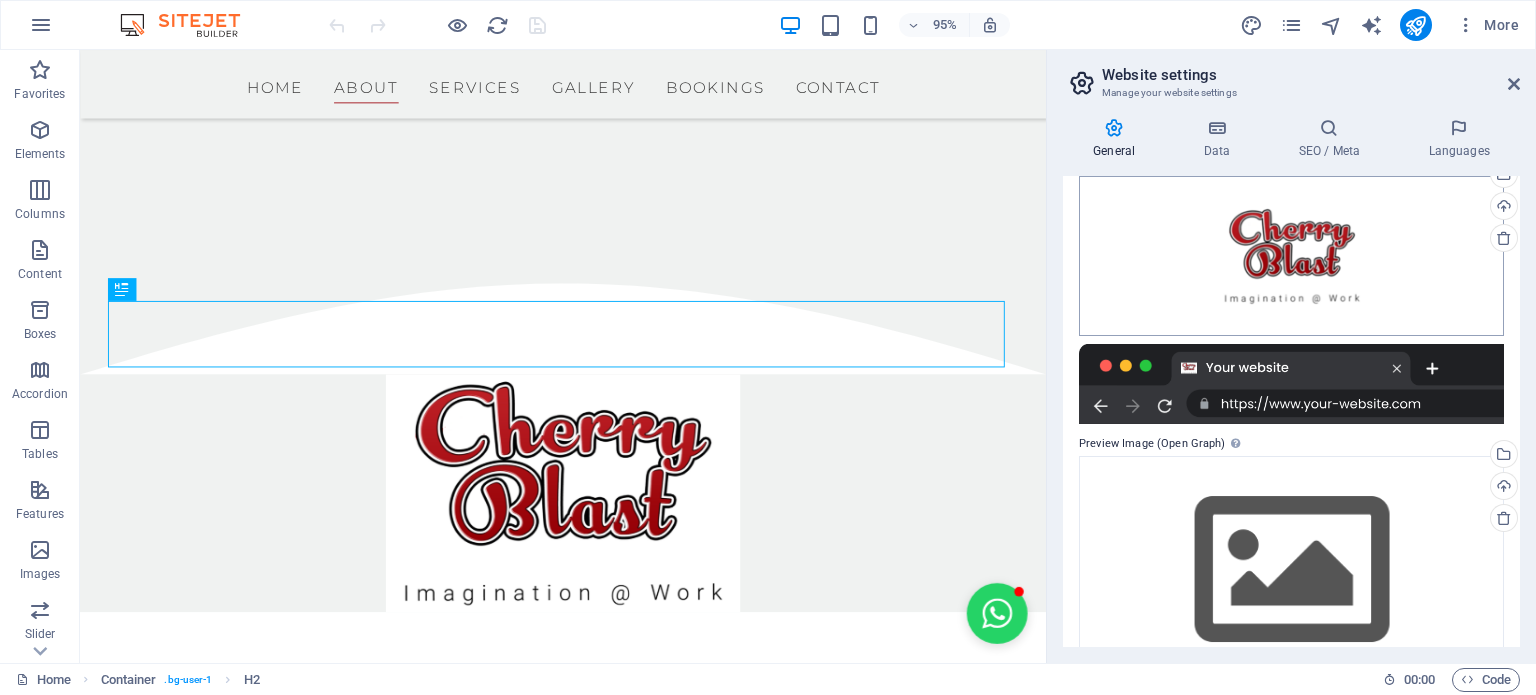 scroll, scrollTop: 292, scrollLeft: 0, axis: vertical 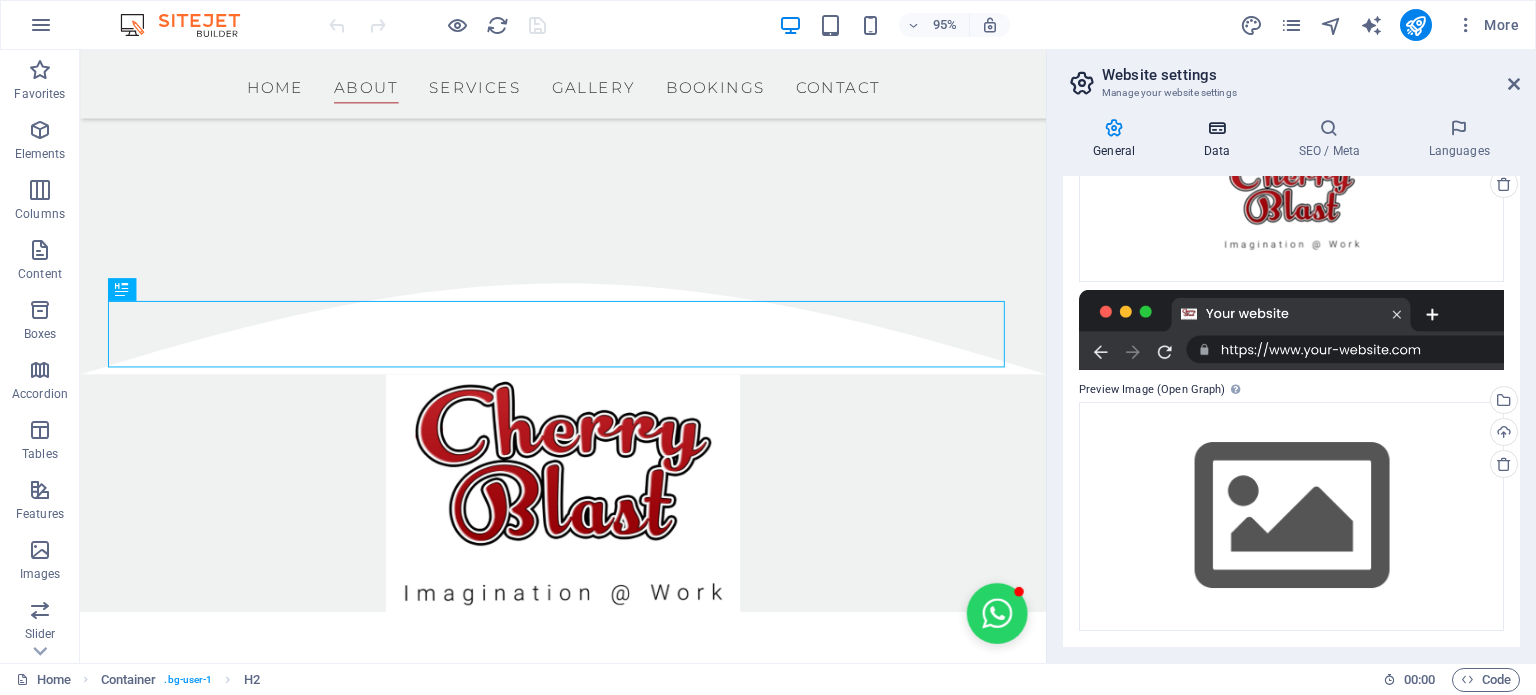 click on "Data" at bounding box center (1220, 139) 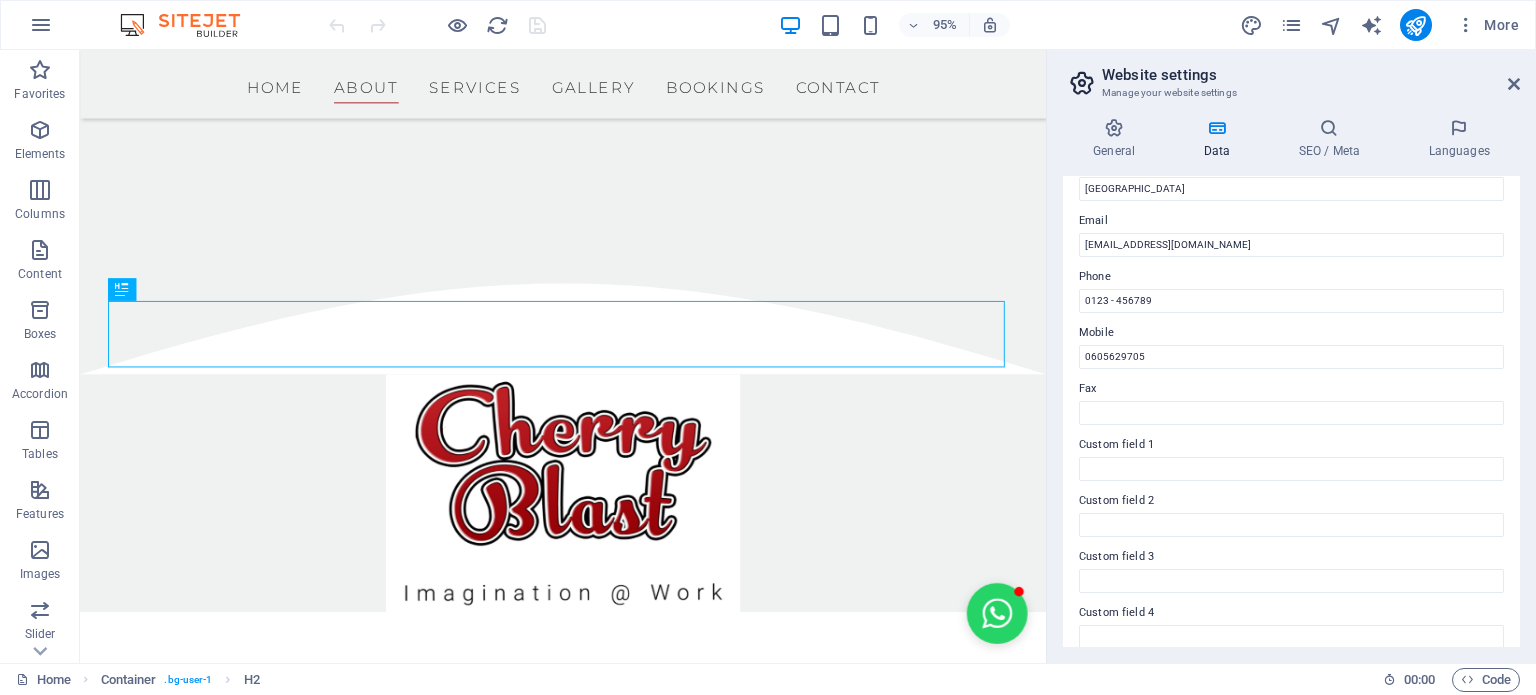 scroll, scrollTop: 488, scrollLeft: 0, axis: vertical 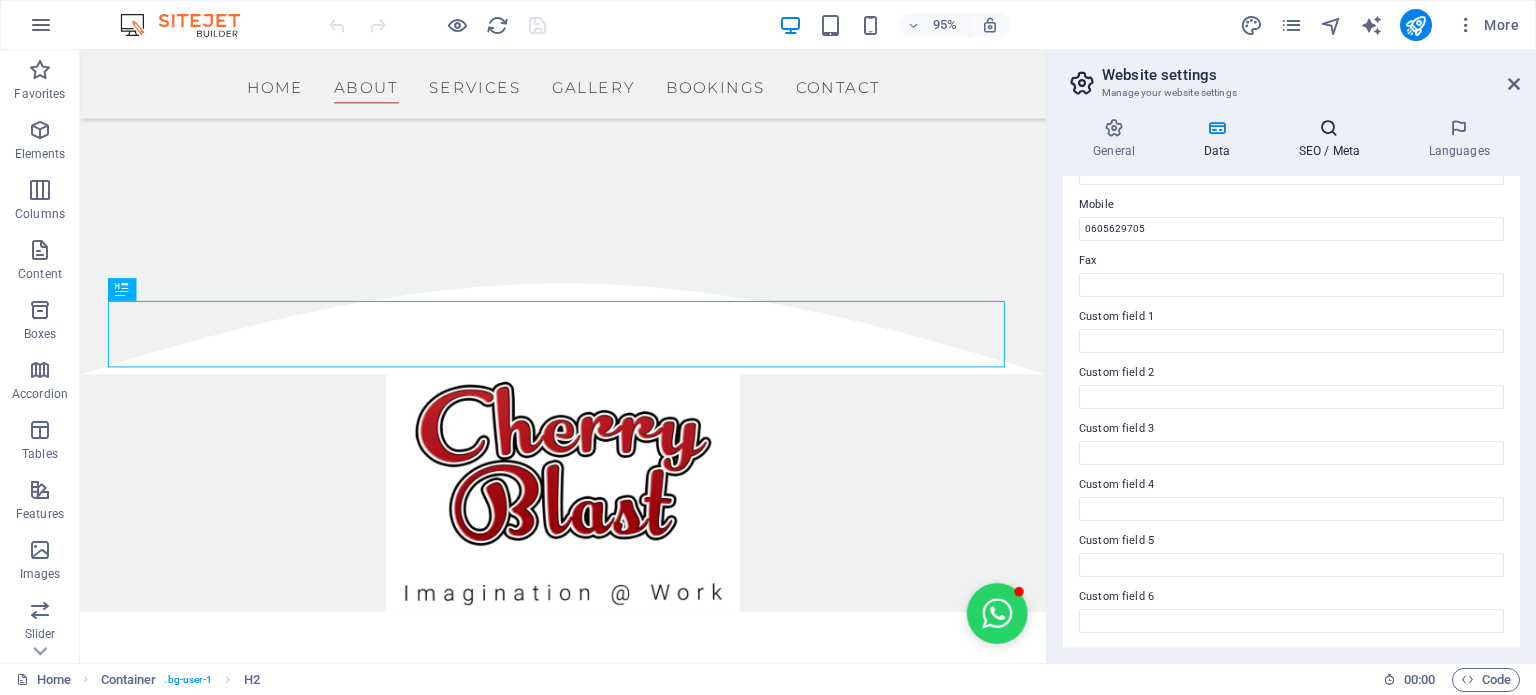 click on "SEO / Meta" at bounding box center [1333, 139] 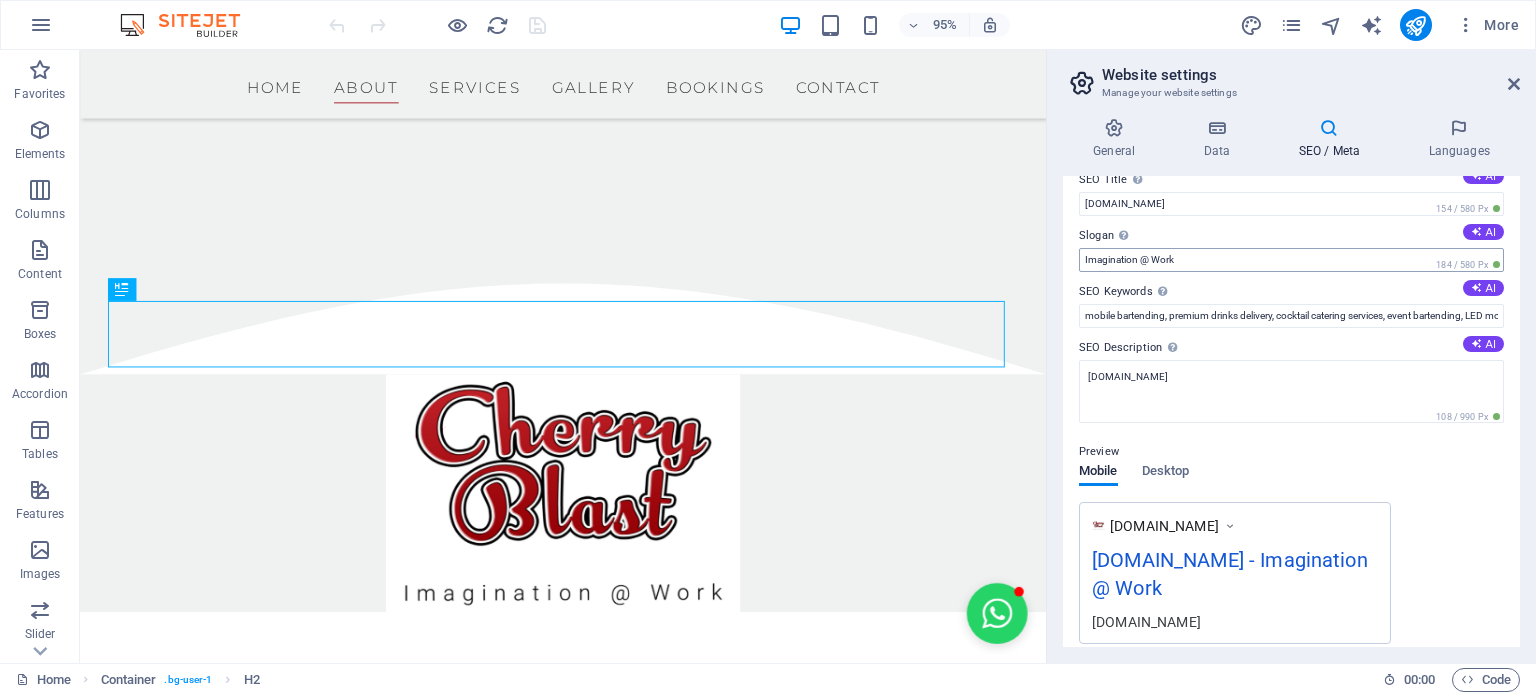scroll, scrollTop: 0, scrollLeft: 0, axis: both 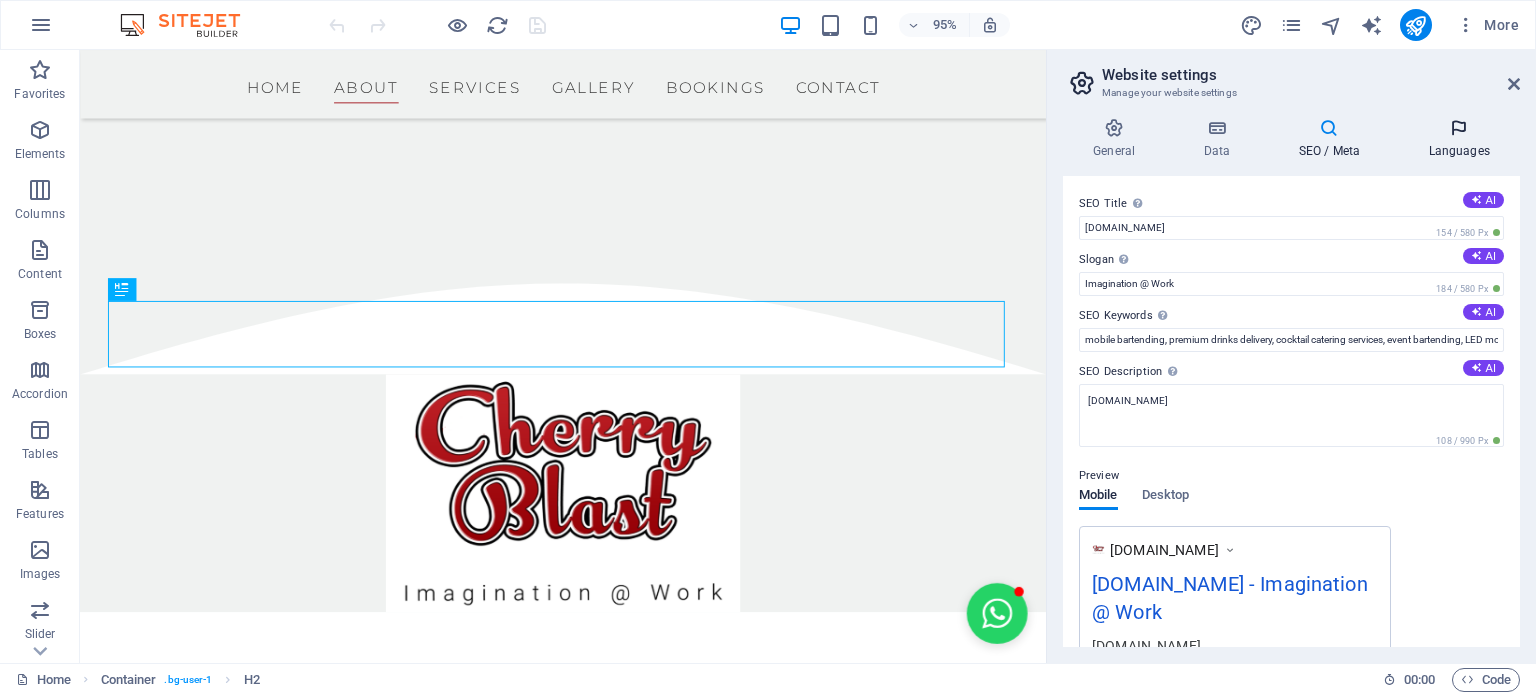 click at bounding box center [1459, 128] 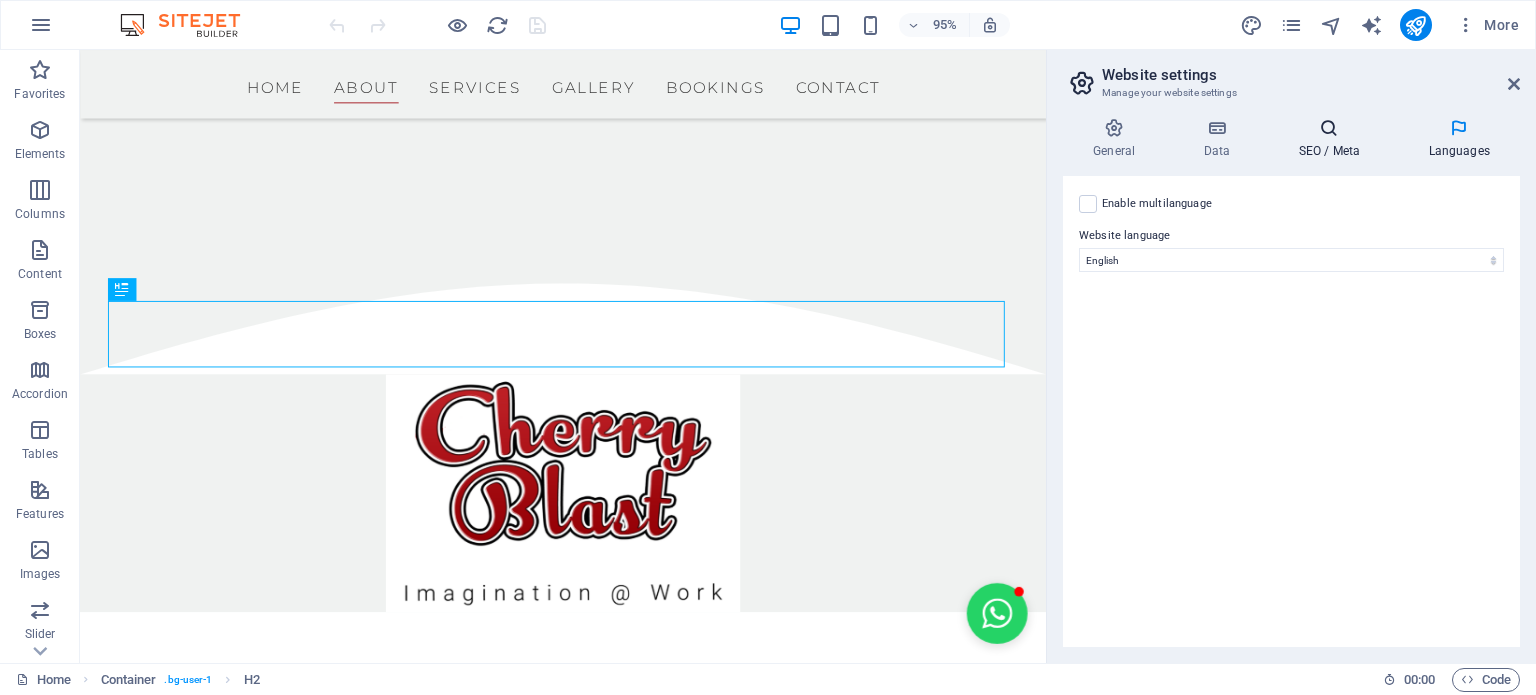 click at bounding box center [1329, 128] 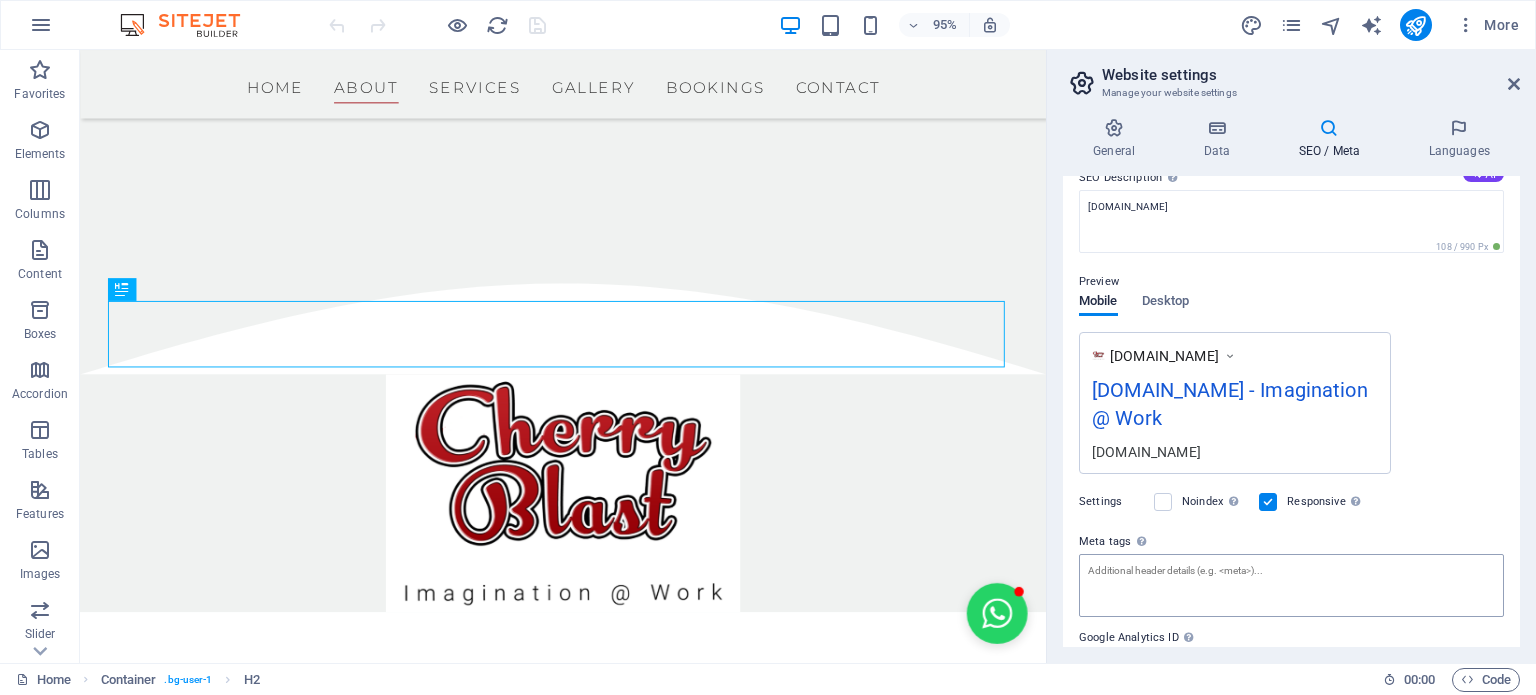 scroll, scrollTop: 291, scrollLeft: 0, axis: vertical 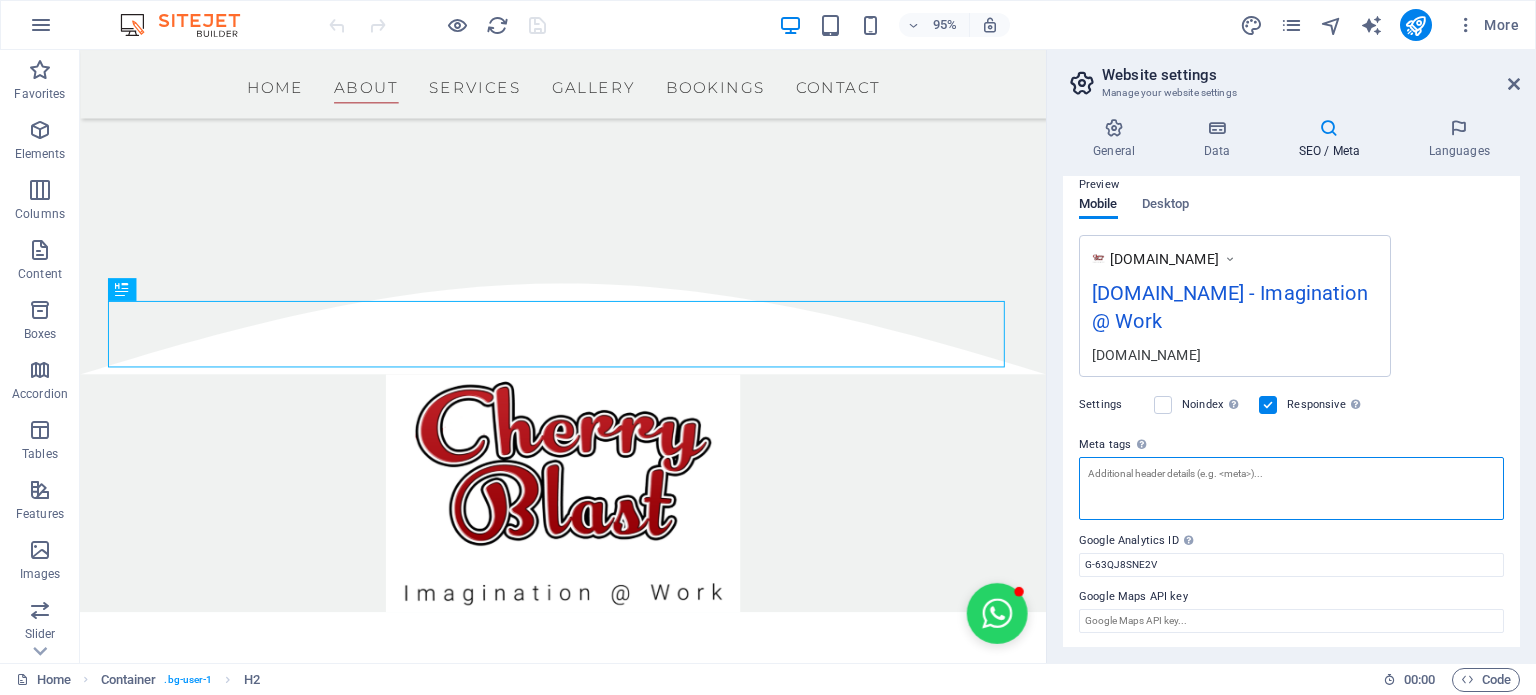 click on "Meta tags Enter HTML code here that will be placed inside the  tags of your website. Please note that your website may not function if you include code with errors." at bounding box center (1291, 488) 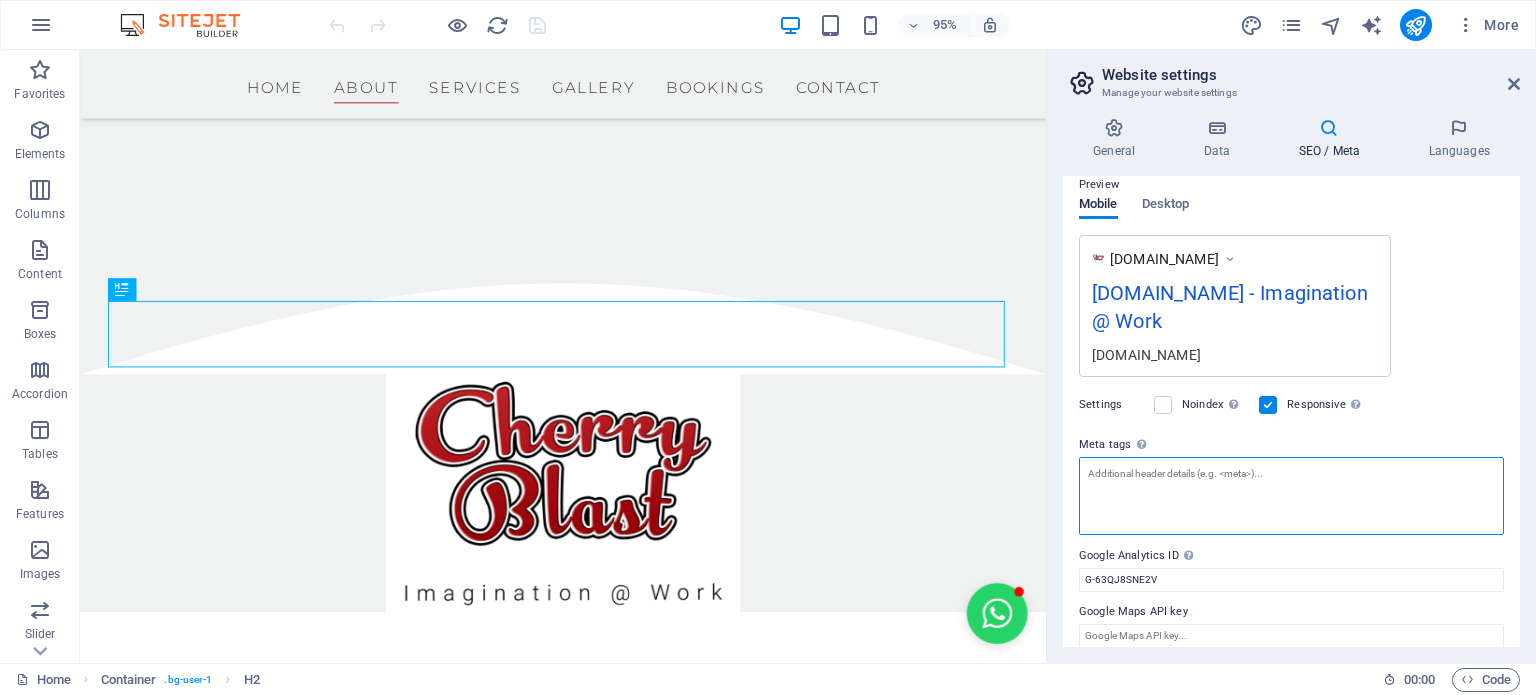paste on "<!-- Google tag (gtag.js) -->
<script async src="https://www.googletagmanager.com/gtag/js?id=G-63QJ8SNE2V"></script>
<script>
window.dataLayer = window.dataLayer || [];
function gtag(){dataLayer.push(arguments);}
gtag('js', new Date());
gtag('config', 'G-63QJ8SNE2V');
</script>" 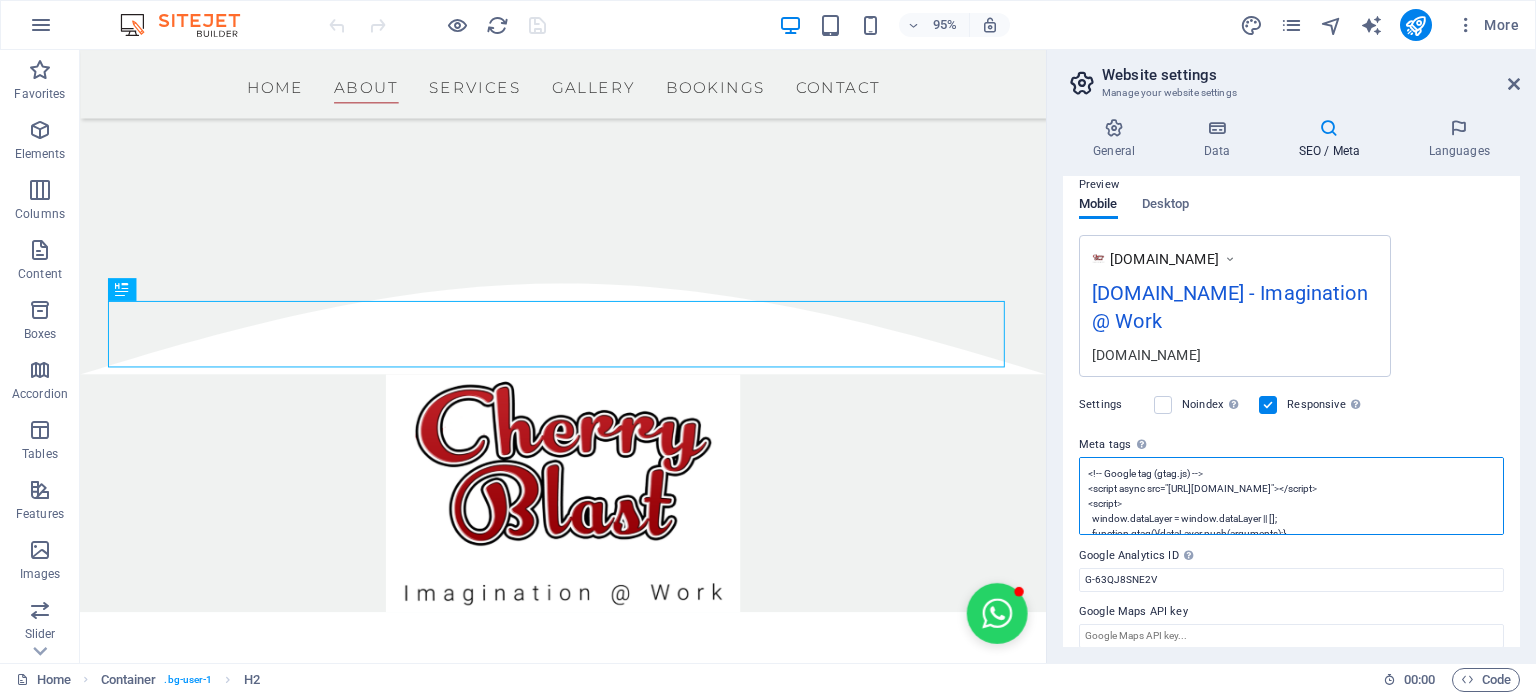 scroll, scrollTop: 0, scrollLeft: 0, axis: both 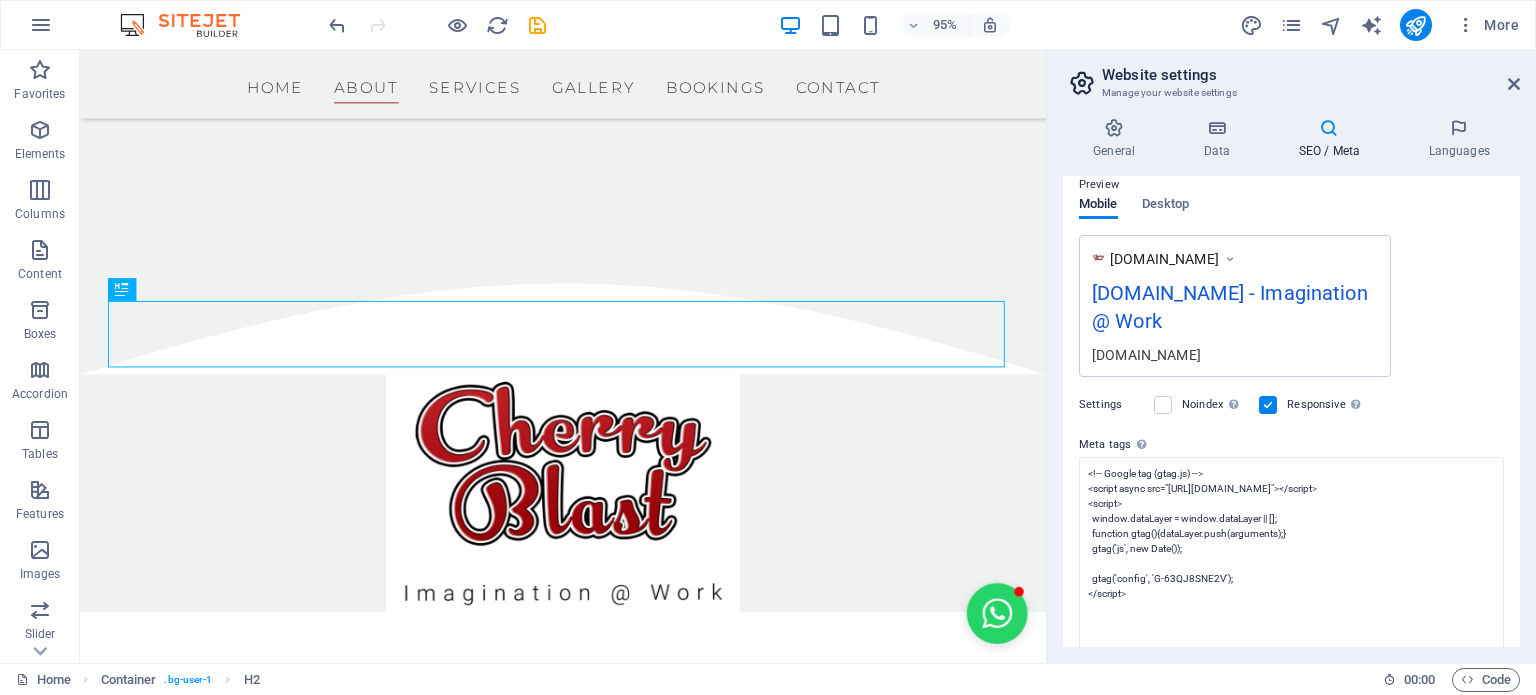 type on "<!-- Google tag (gtag.js) -->
<script async="" src="https://www.googletagmanager.com/gtag/js?id=G-63QJ8SNE2V"></script>
<script>
window.dataLayer = window.dataLayer || [];
function gtag(){dataLayer.push(arguments);}
gtag('js', new Date());
gtag('config', 'G-63QJ8SNE2V');
</script>" 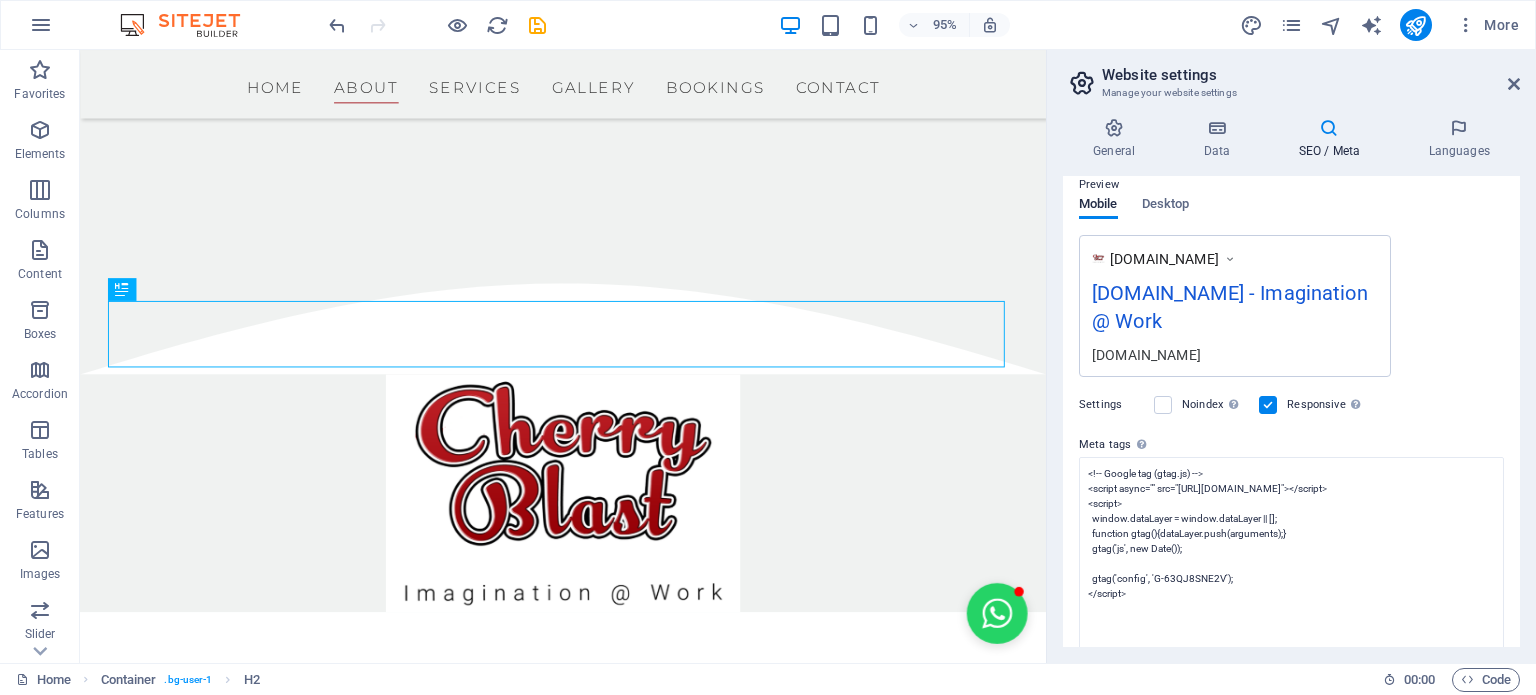 click on "cherryblast.co.za Home Favorites Elements Columns Content Boxes Accordion Tables Features Images Slider Header Footer Forms Marketing Collections
Drag here to replace the existing content. Press “Ctrl” if you want to create a new element.
H2   Container   Banner   Container   Banner   Logo   Menu Bar   Menu   Text 95% More Home Container . bg-user-1 H2 00 : 00 Code Website settings Manage your website settings  General  Data  SEO / Meta  Languages Website name cherryblast.co.za Logo Drag files here, click to choose files or select files from Files or our free stock photos & videos Select files from the file manager, stock photos, or upload file(s) Upload Favicon Set the favicon of your website here. A favicon is a small icon shown in the browser tab next to your website title. It helps visitors identify your website. Drag files here, click to choose files or Upload Preview Image (Open Graph) Fax" at bounding box center [768, 347] 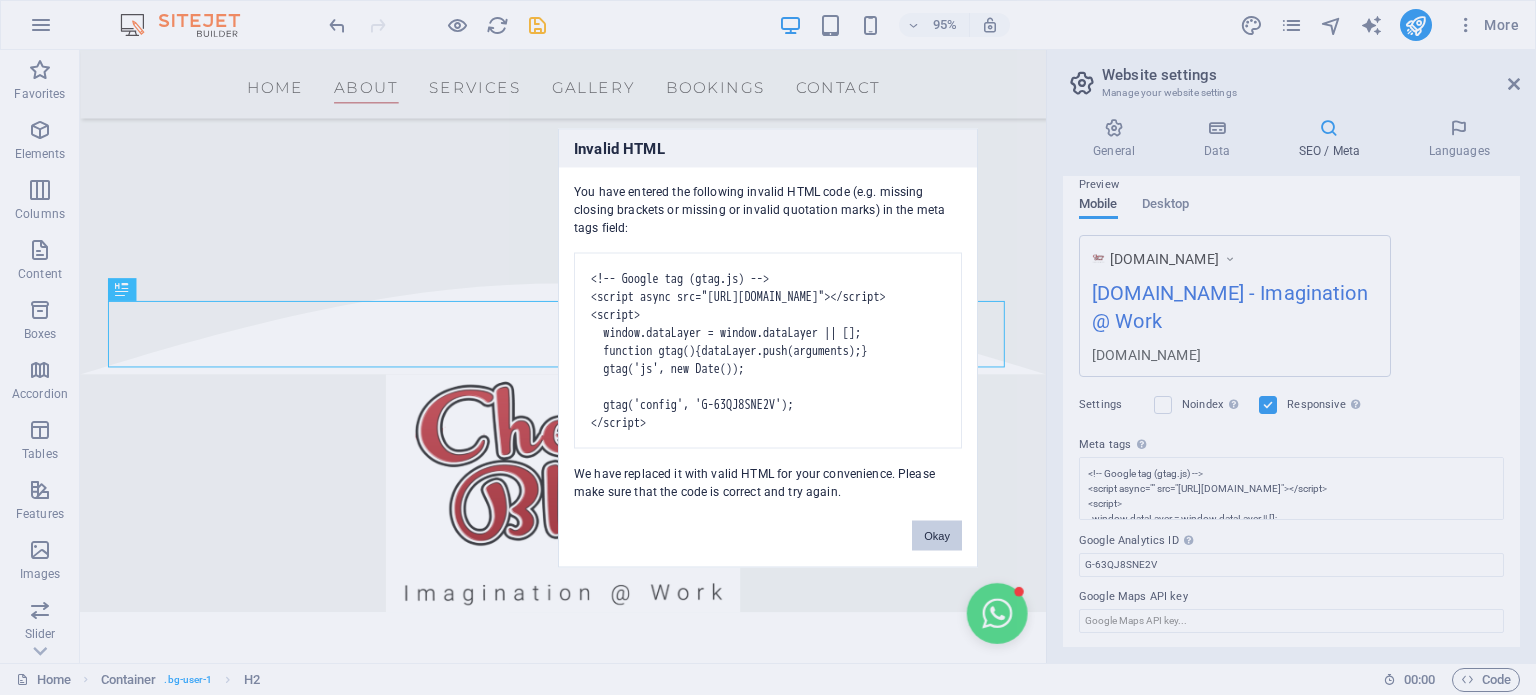 click on "Okay" at bounding box center (937, 535) 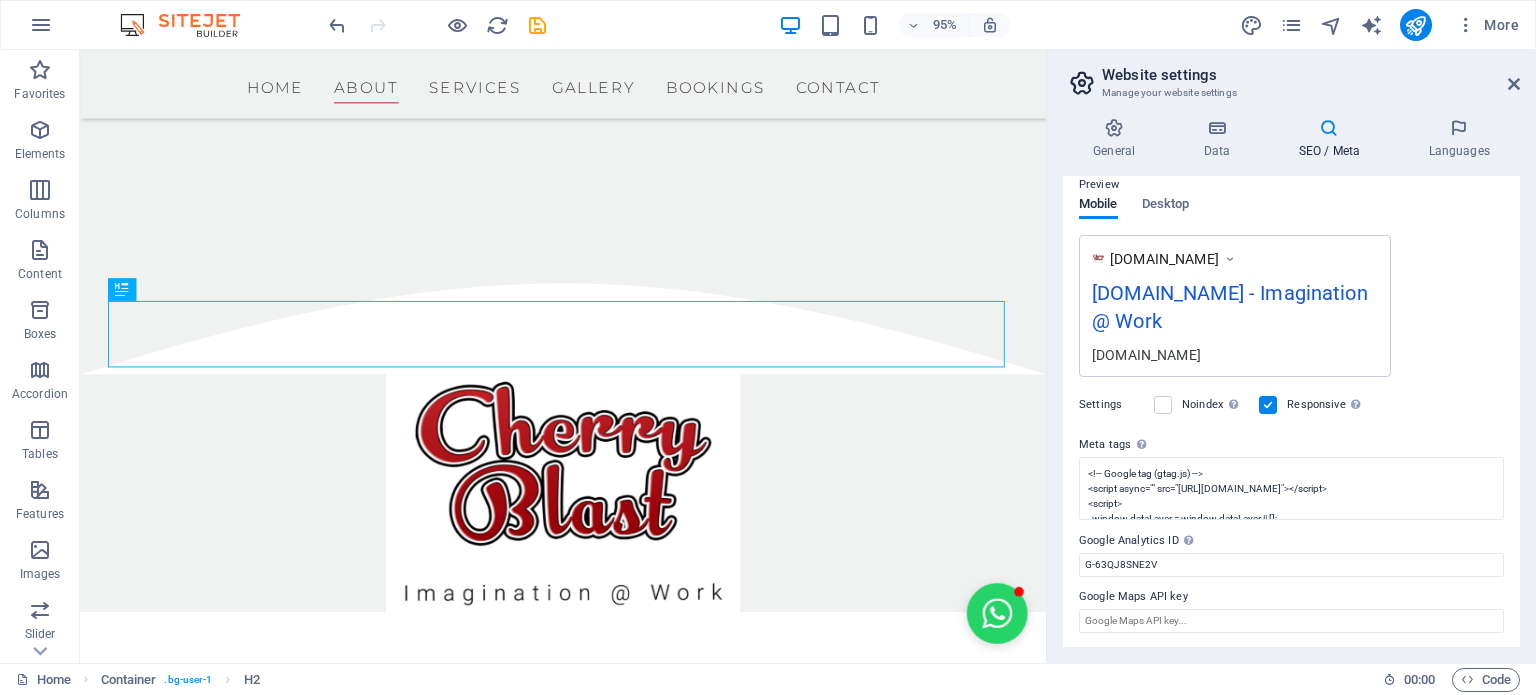 click on "www.example.com cherryblast.co.za - Imagination @ Work cherryblast.co.za" at bounding box center [1291, 306] 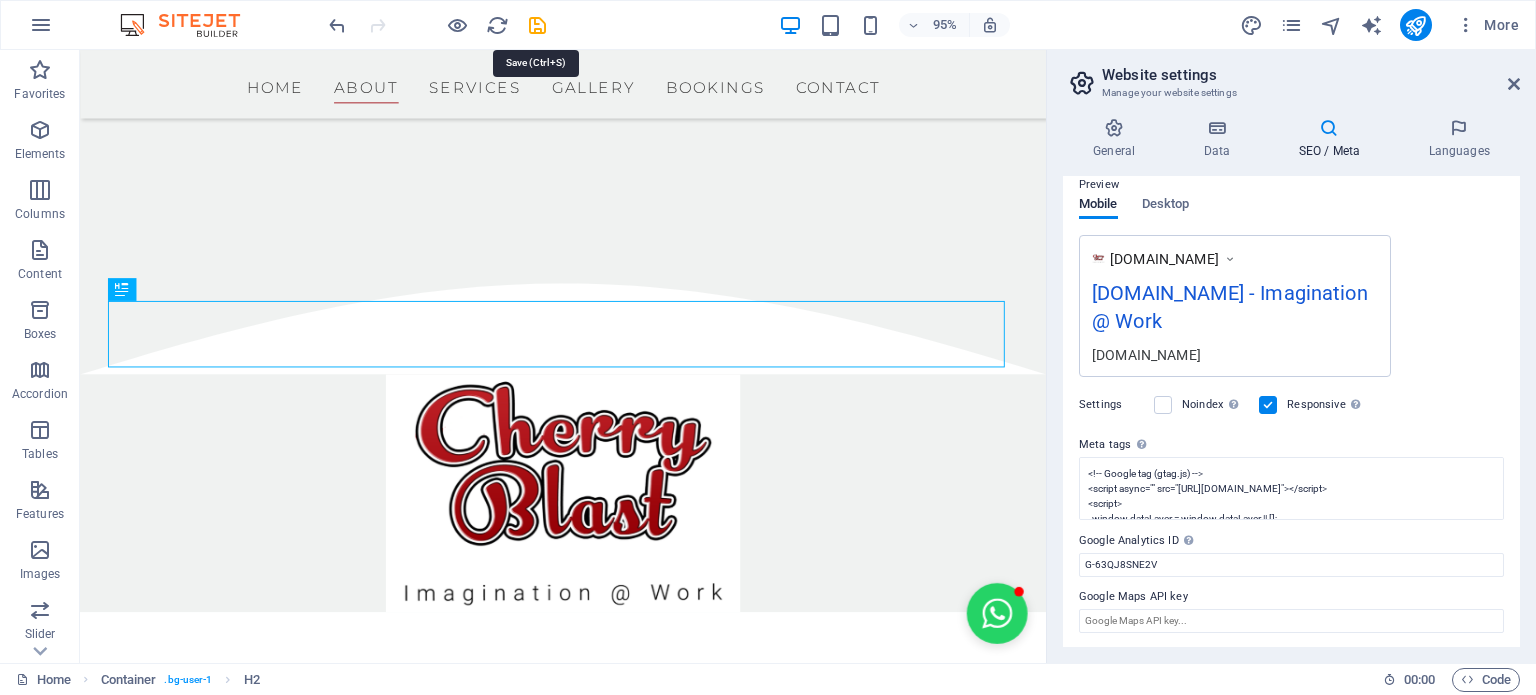 click at bounding box center (537, 25) 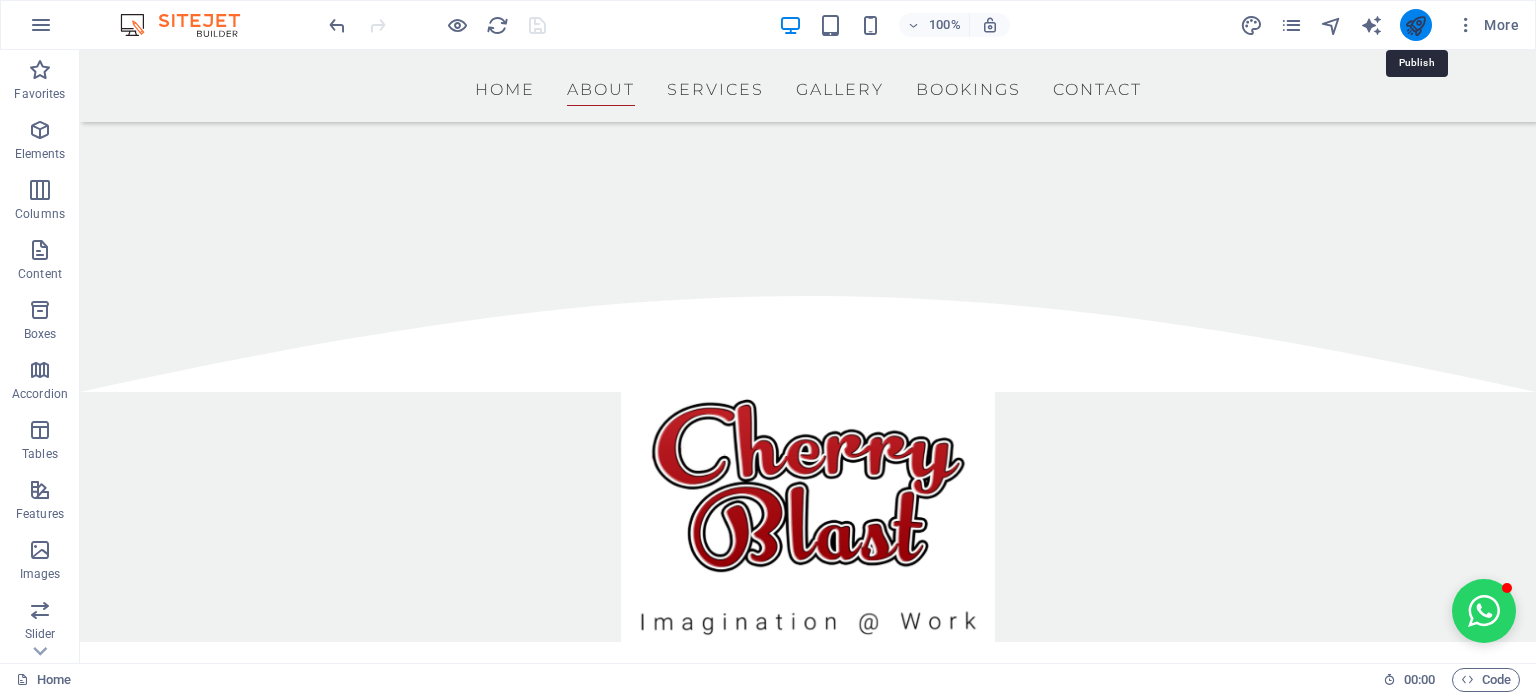 click at bounding box center [1415, 25] 